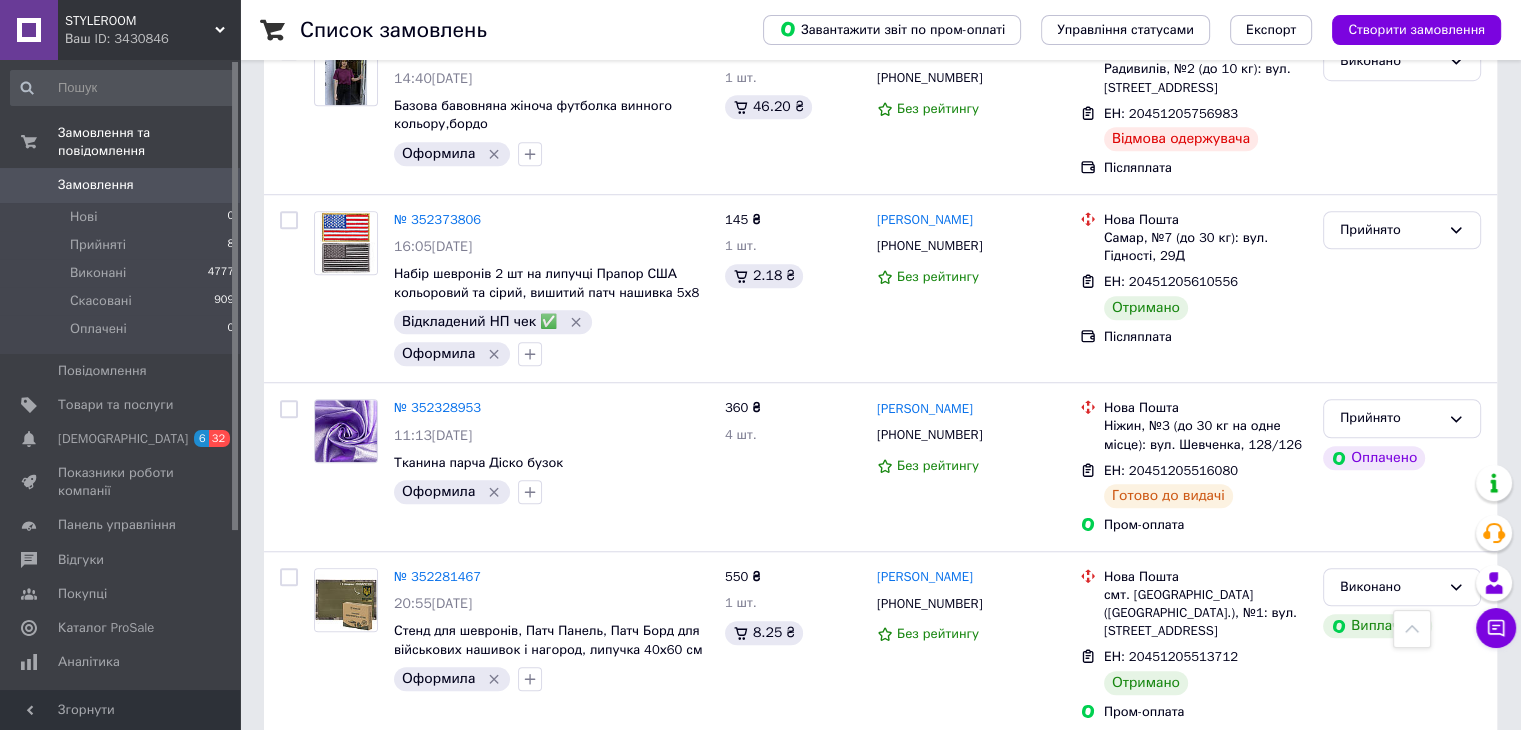 scroll, scrollTop: 1600, scrollLeft: 0, axis: vertical 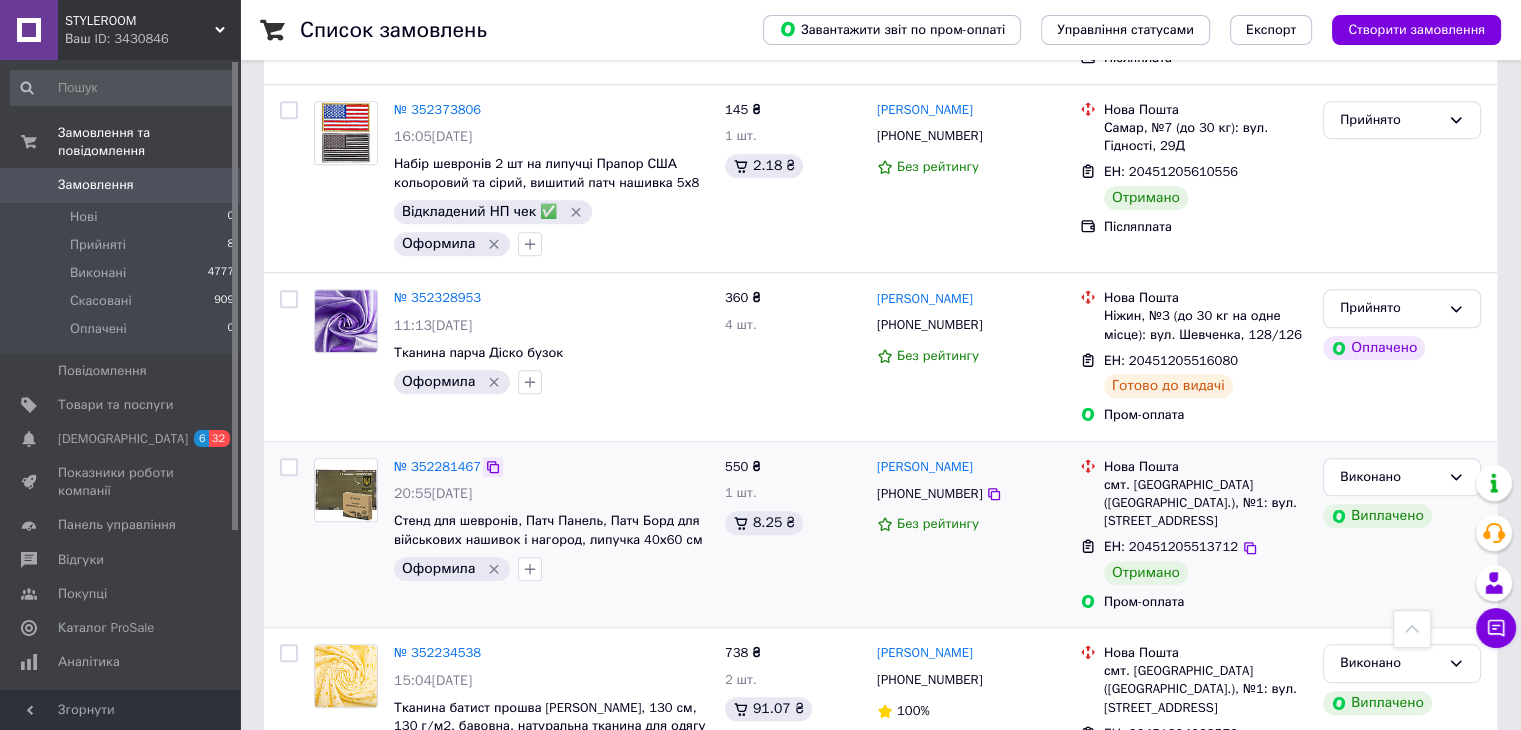 click 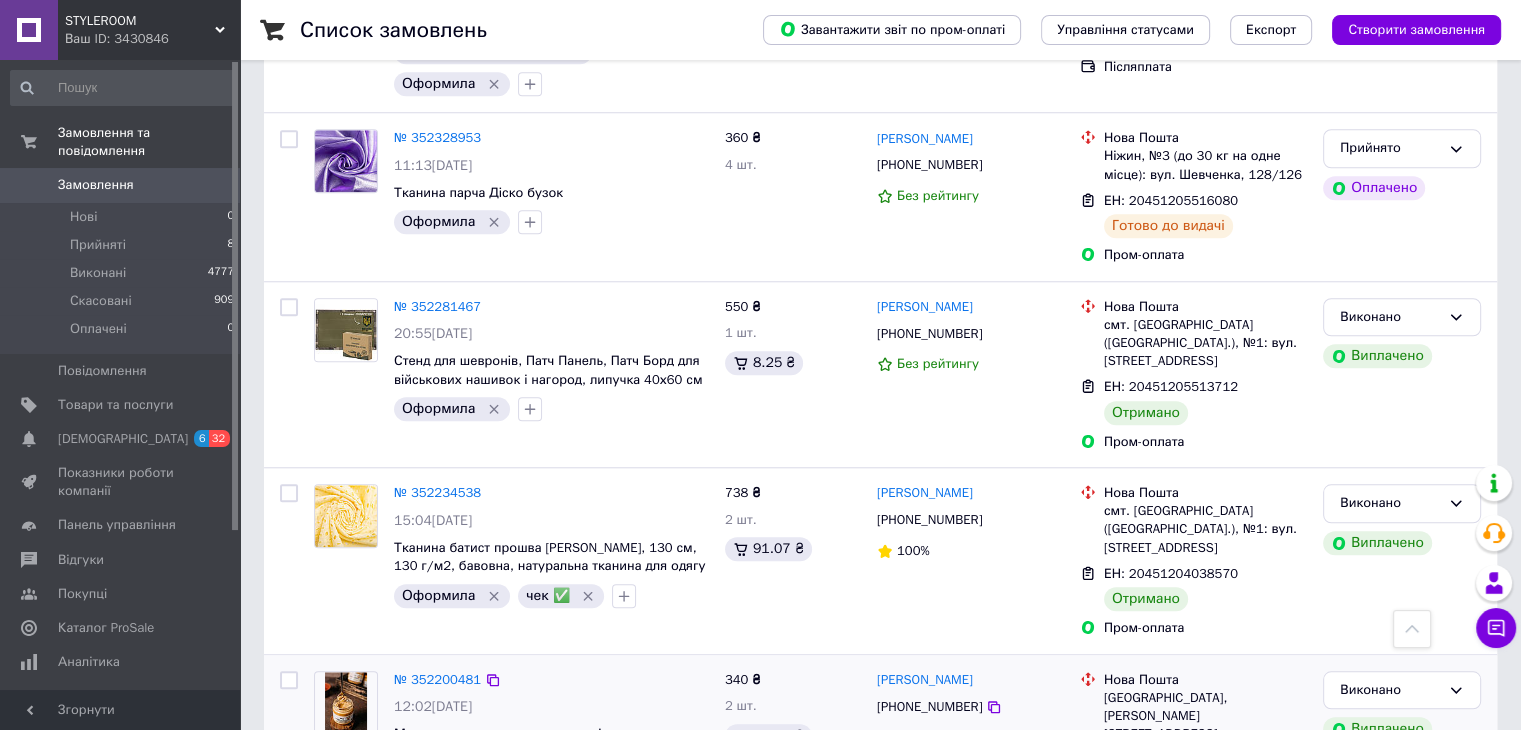 scroll, scrollTop: 1900, scrollLeft: 0, axis: vertical 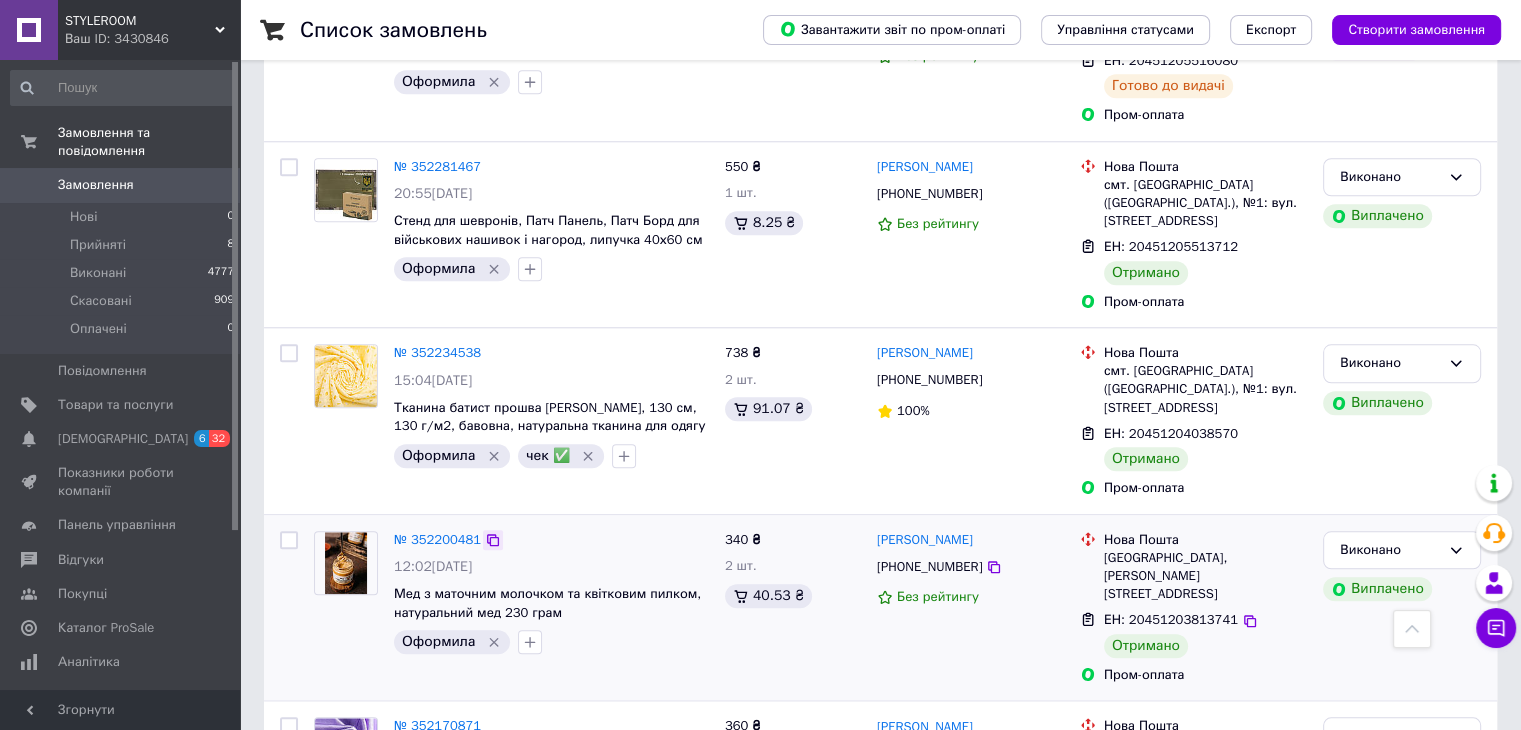 click 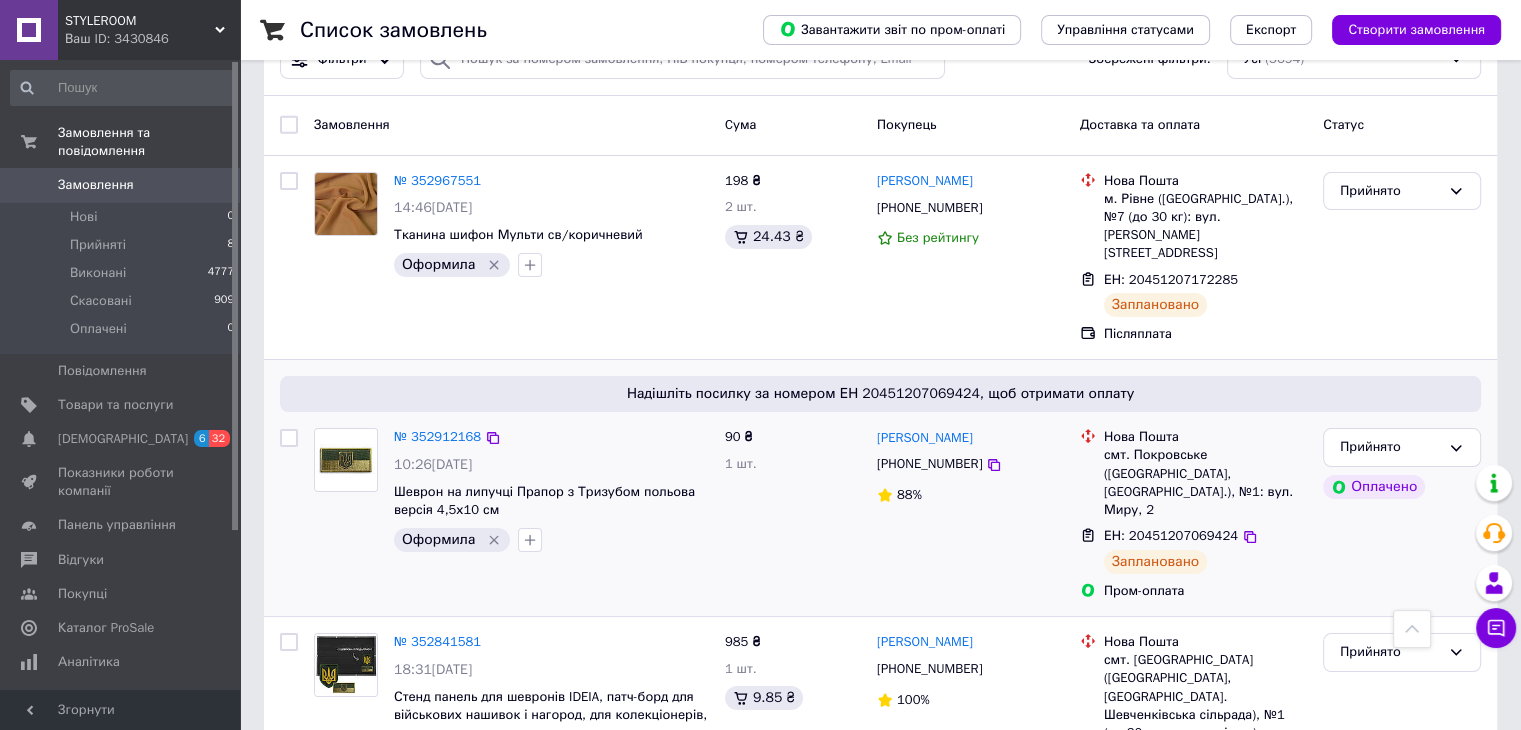 scroll, scrollTop: 0, scrollLeft: 0, axis: both 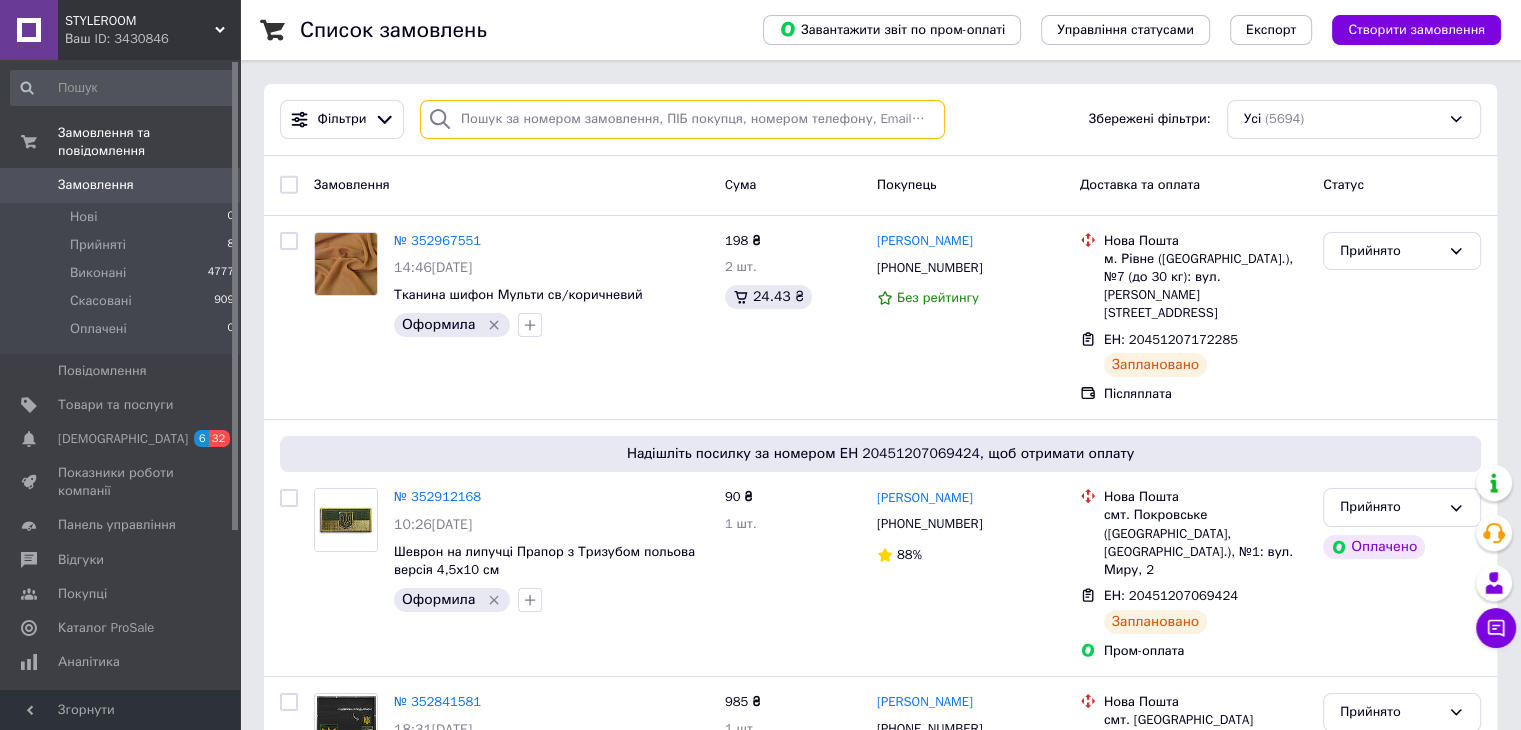 click at bounding box center (682, 119) 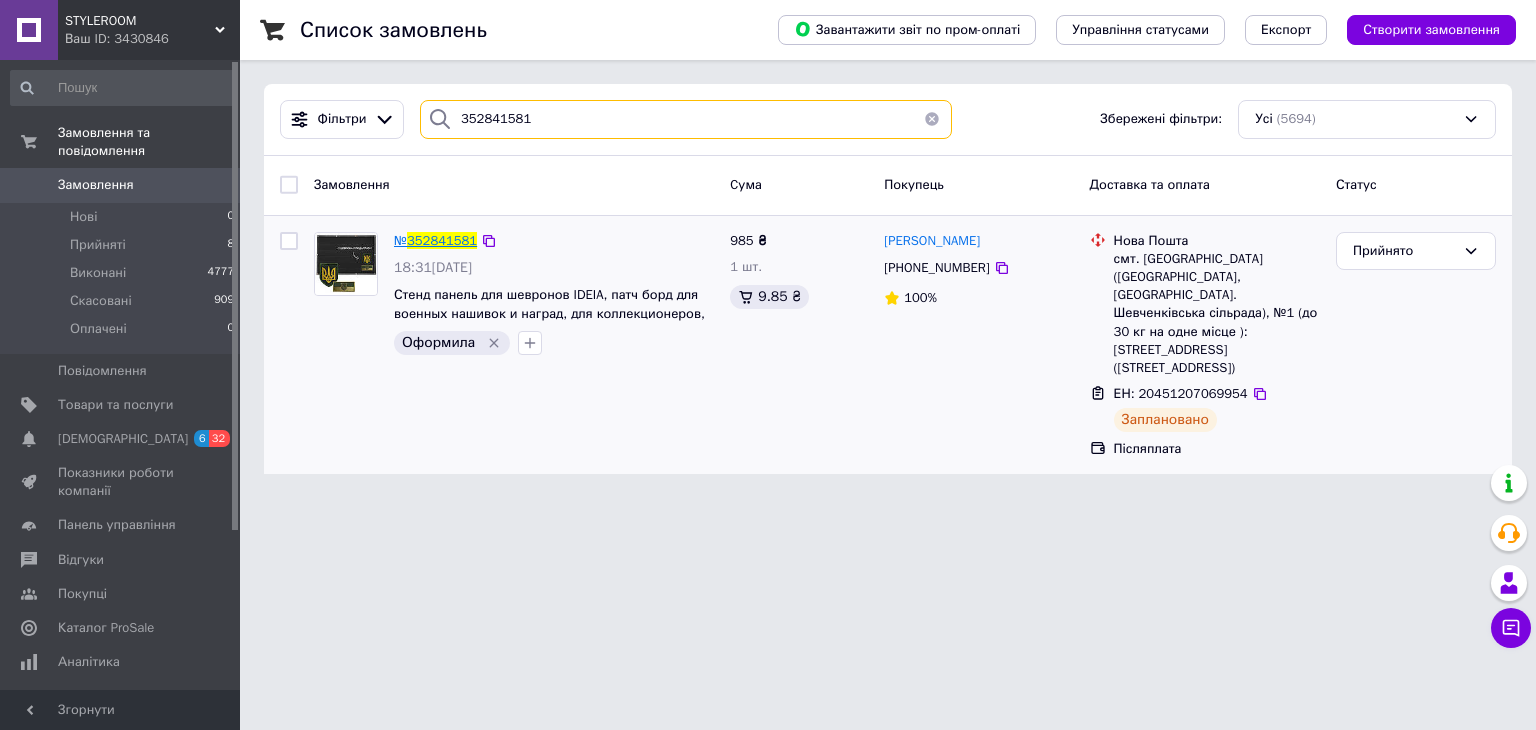 type on "352841581" 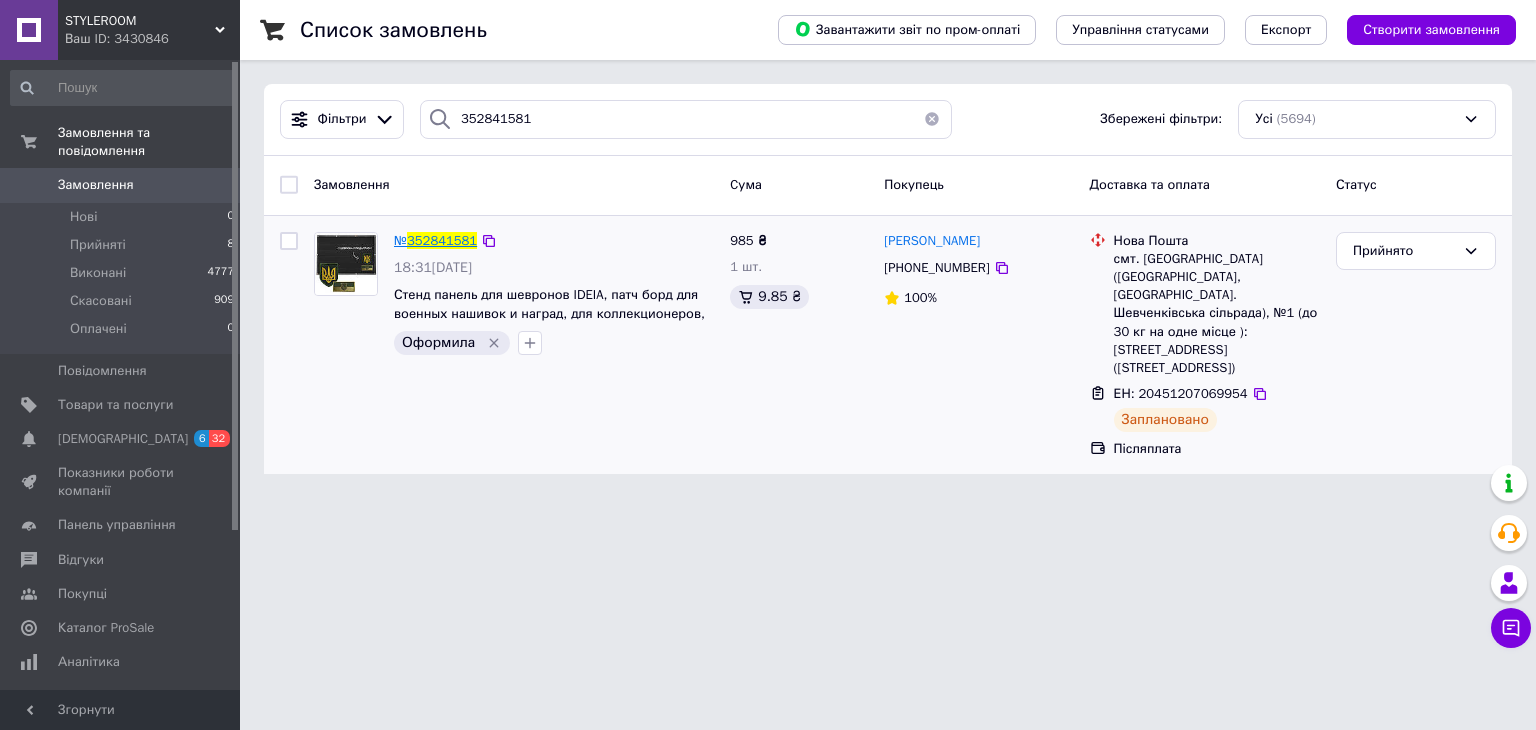 click on "352841581" at bounding box center (442, 240) 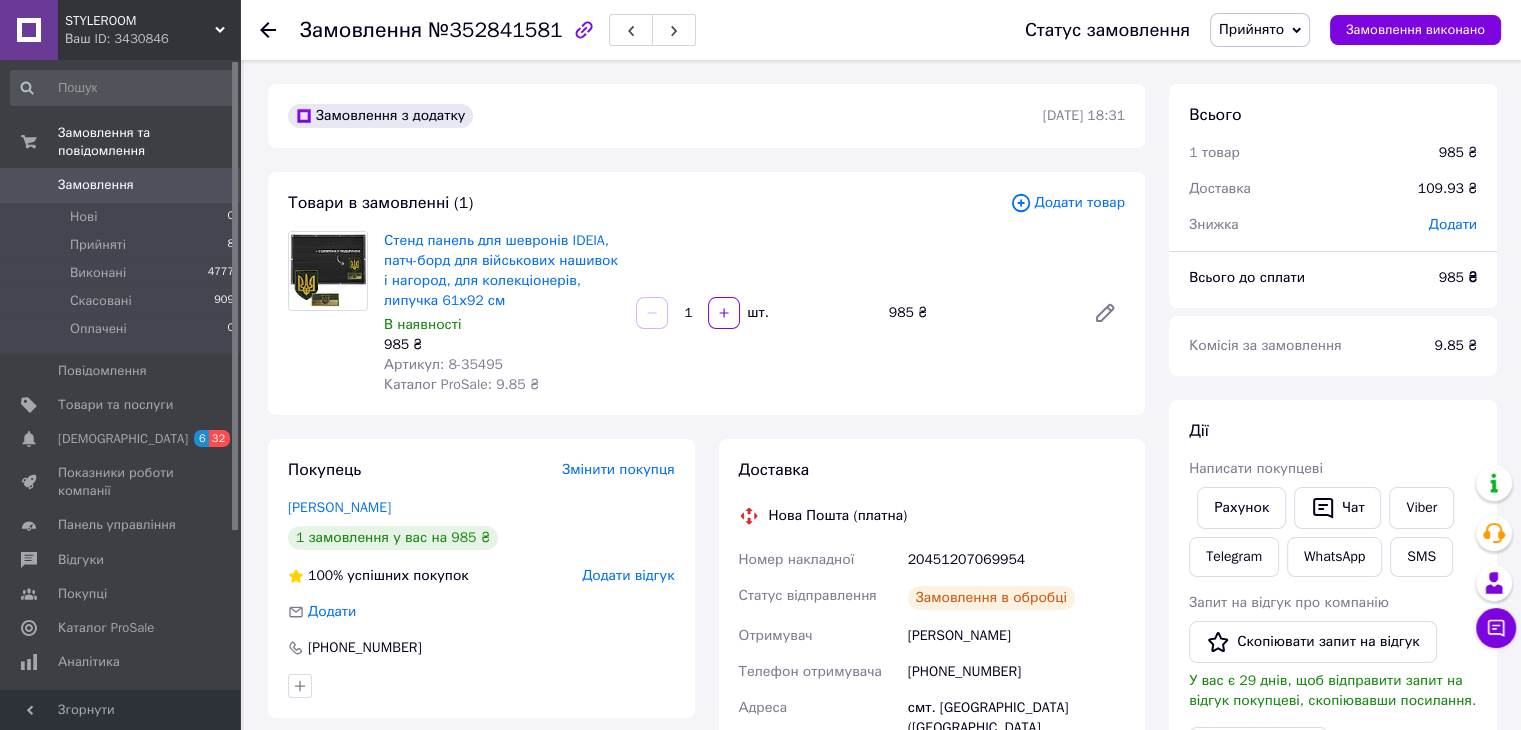 click on "Артикул: 8-35495" at bounding box center [443, 364] 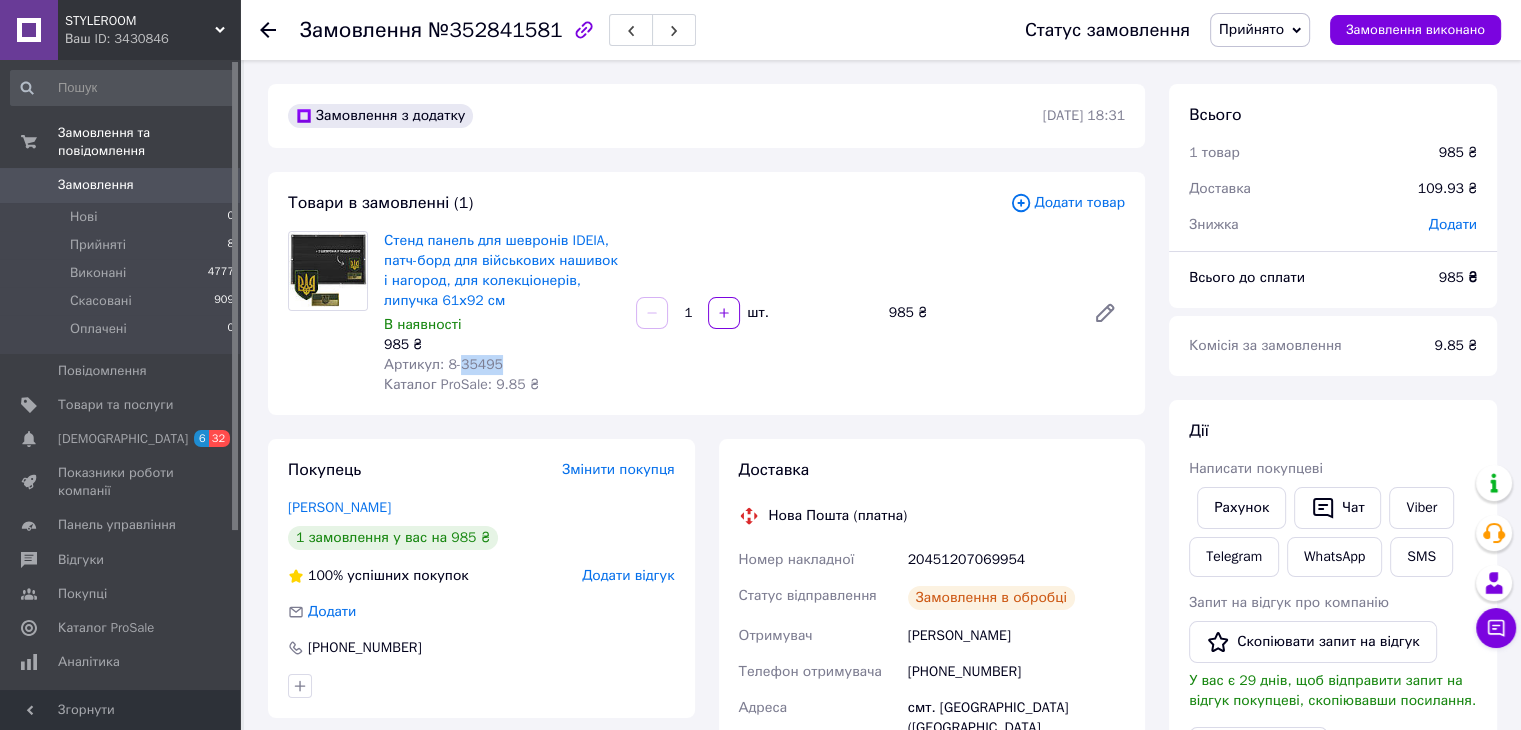 click on "Артикул: 8-35495" at bounding box center [443, 364] 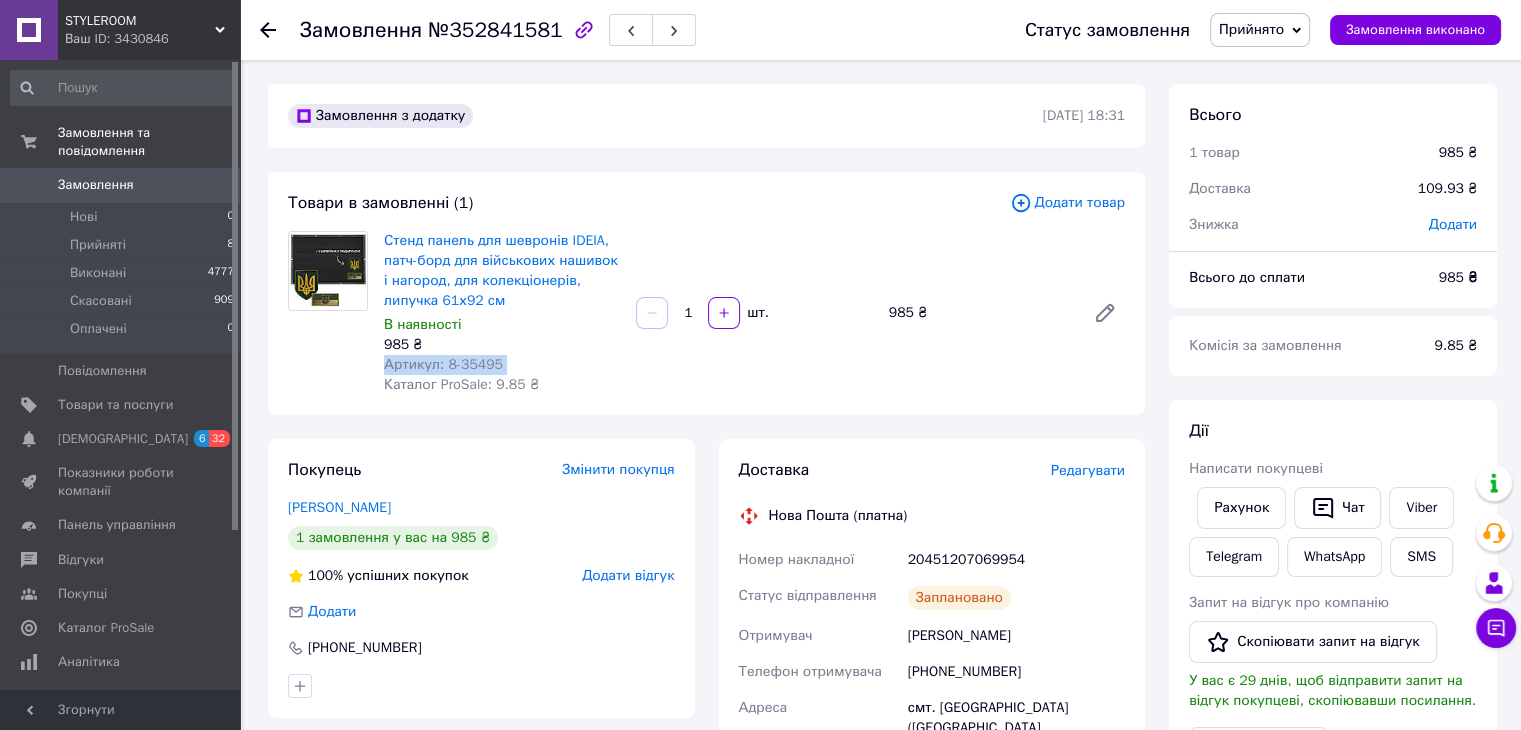 click on "Артикул: 8-35495" at bounding box center (443, 364) 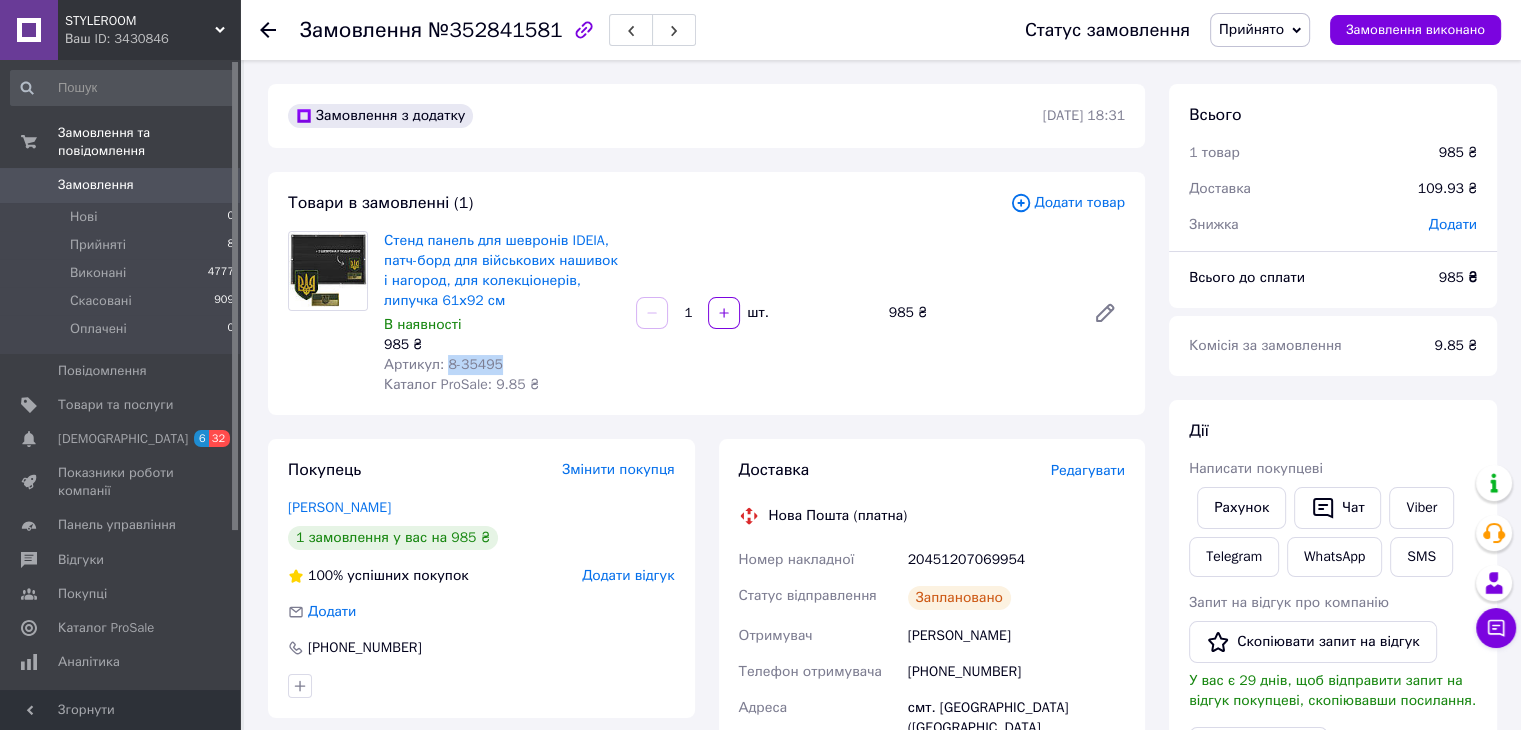 drag, startPoint x: 496, startPoint y: 362, endPoint x: 444, endPoint y: 361, distance: 52.009613 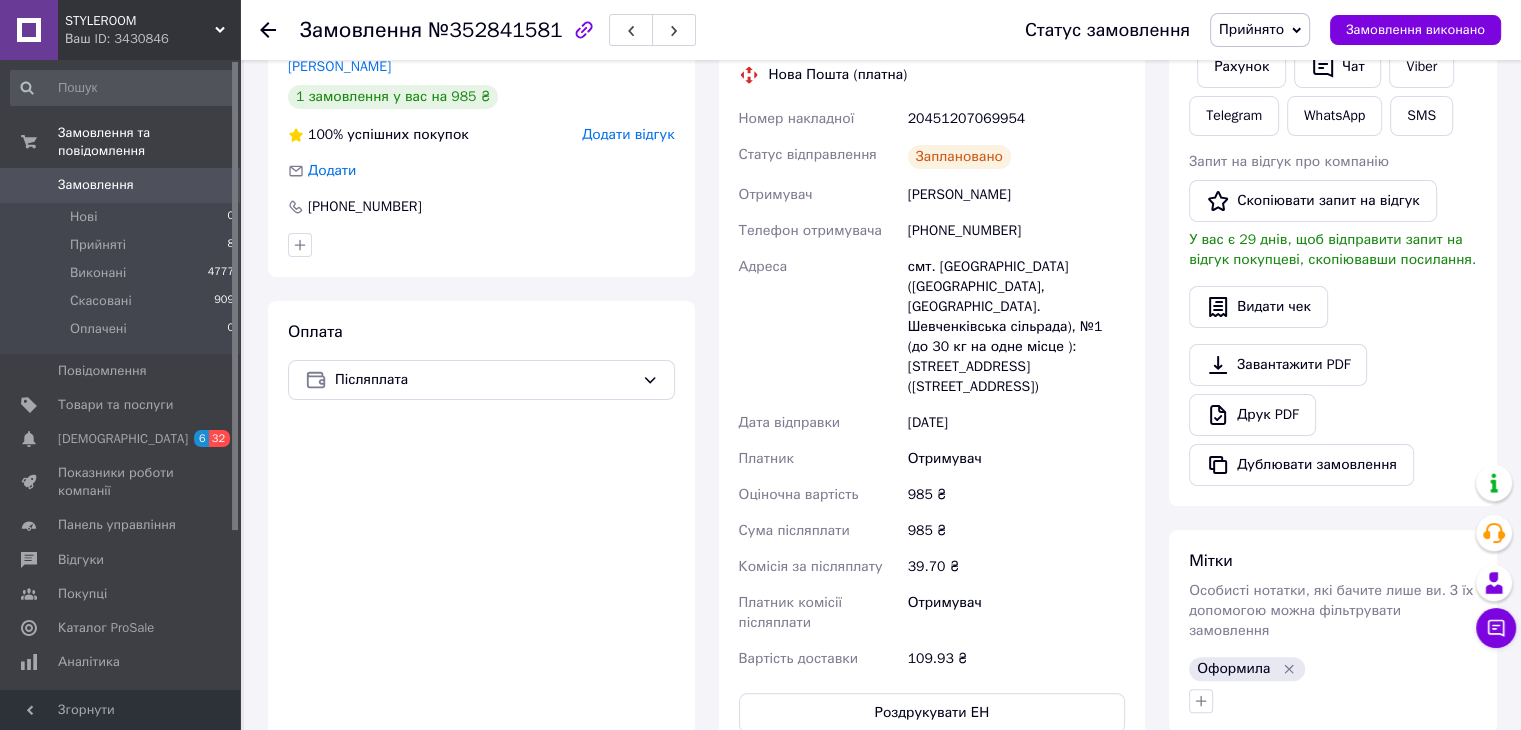 scroll, scrollTop: 500, scrollLeft: 0, axis: vertical 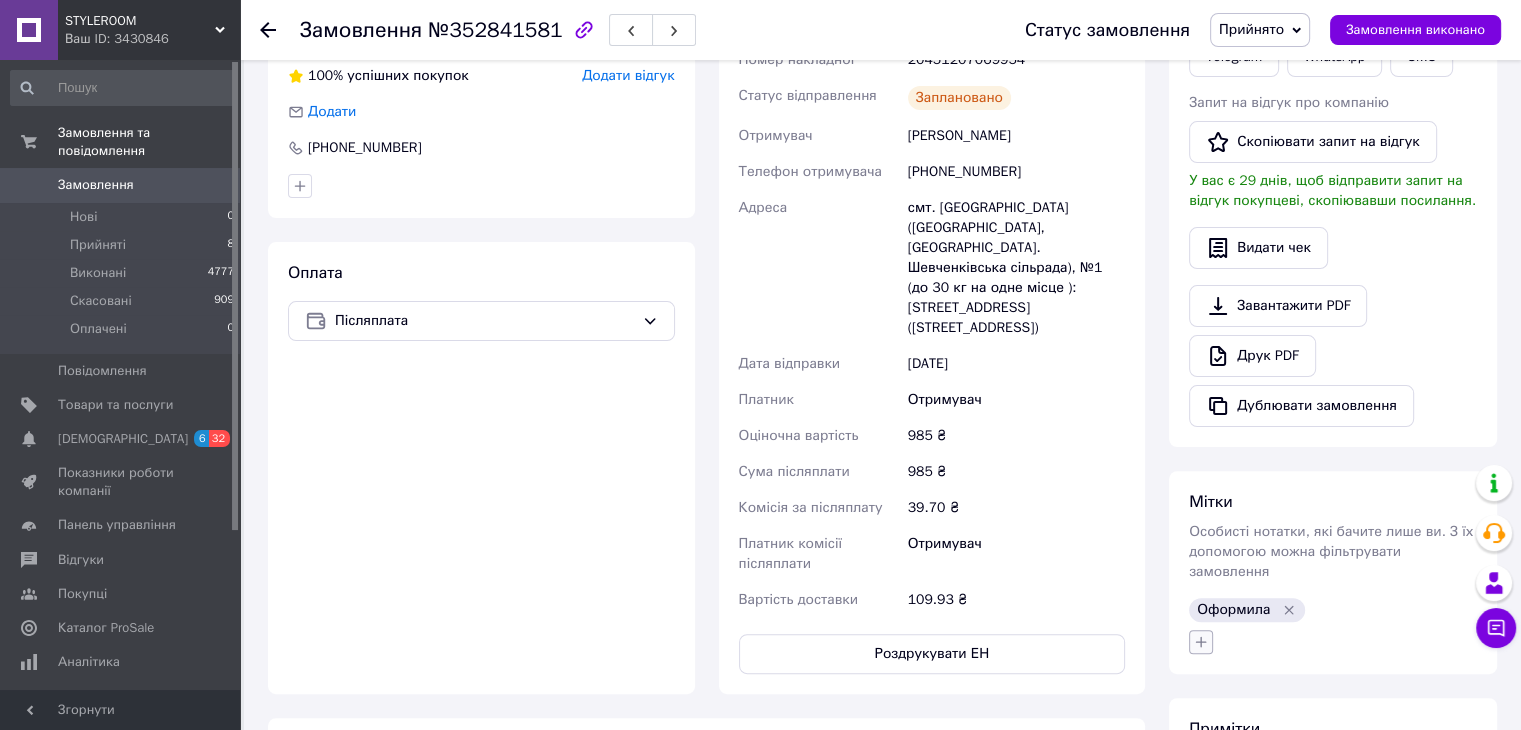 click 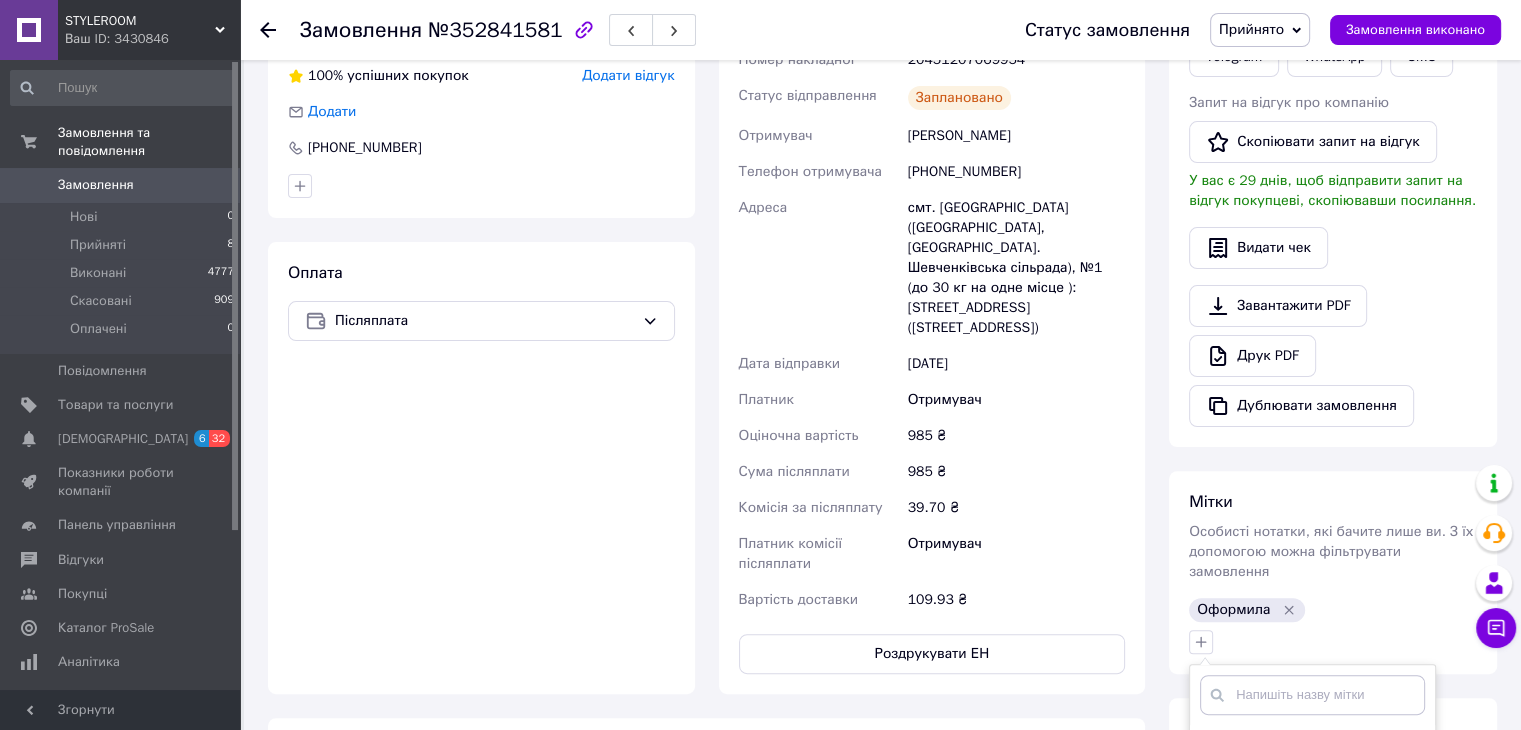 scroll, scrollTop: 800, scrollLeft: 0, axis: vertical 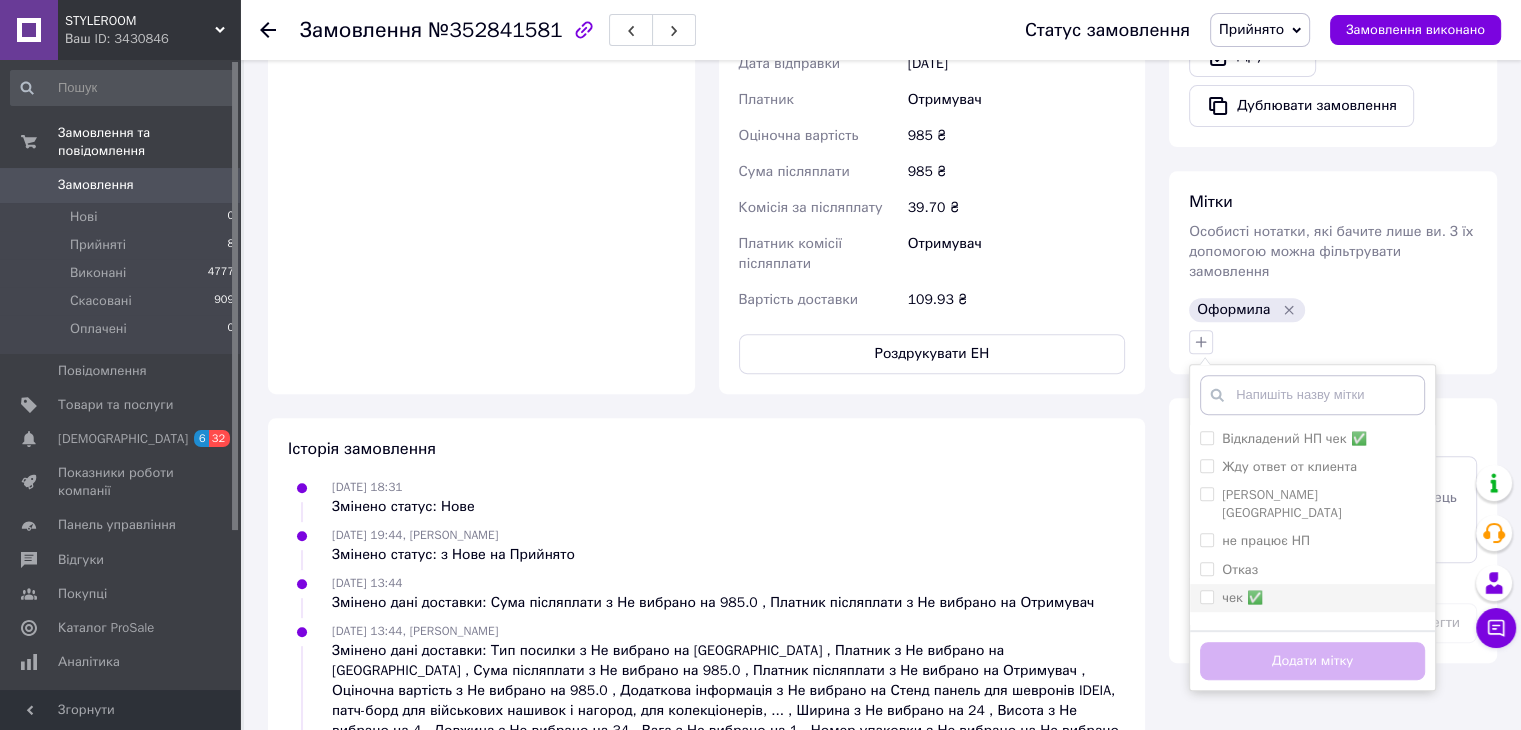 drag, startPoint x: 1208, startPoint y: 414, endPoint x: 1231, endPoint y: 549, distance: 136.94525 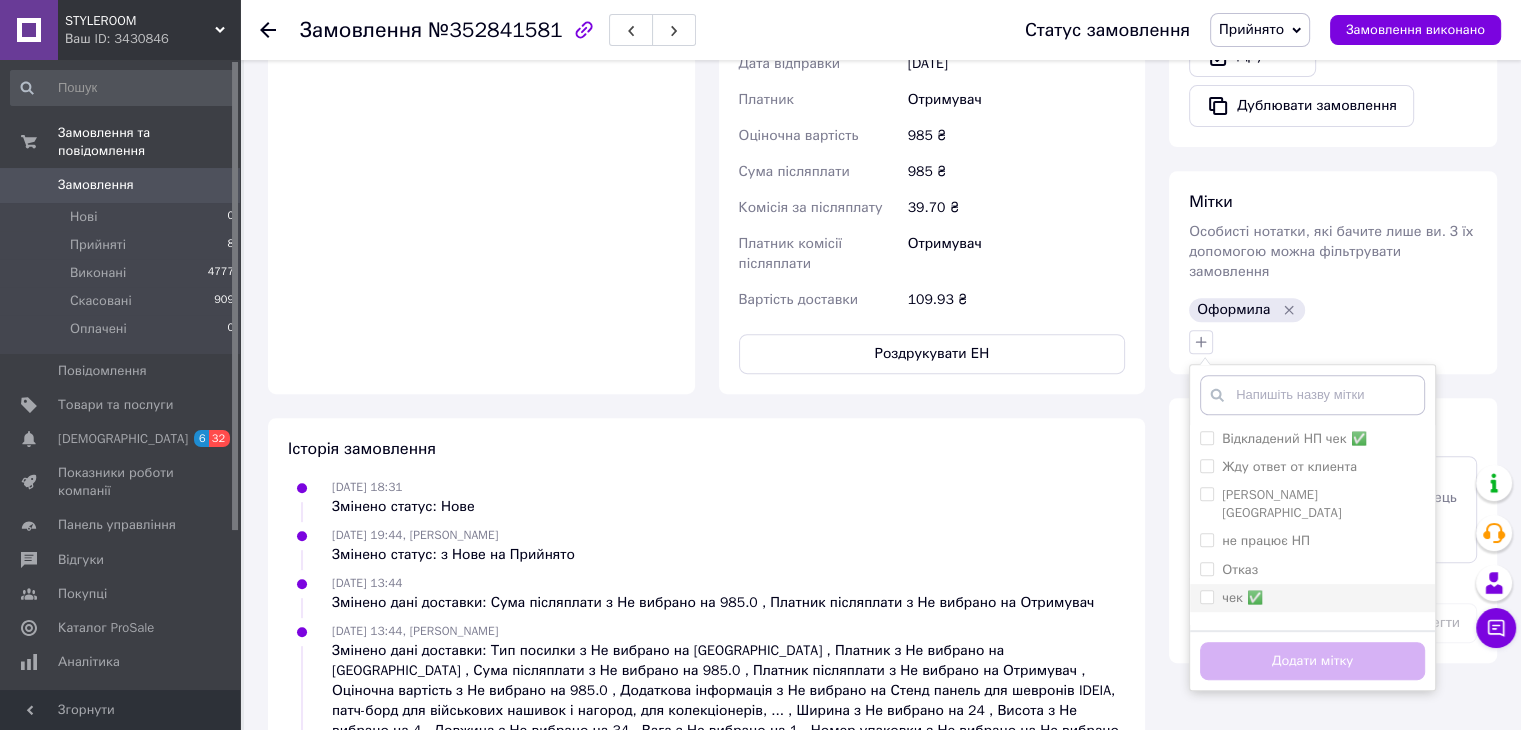 click on "Відкладений НП чек ✅" at bounding box center (1206, 437) 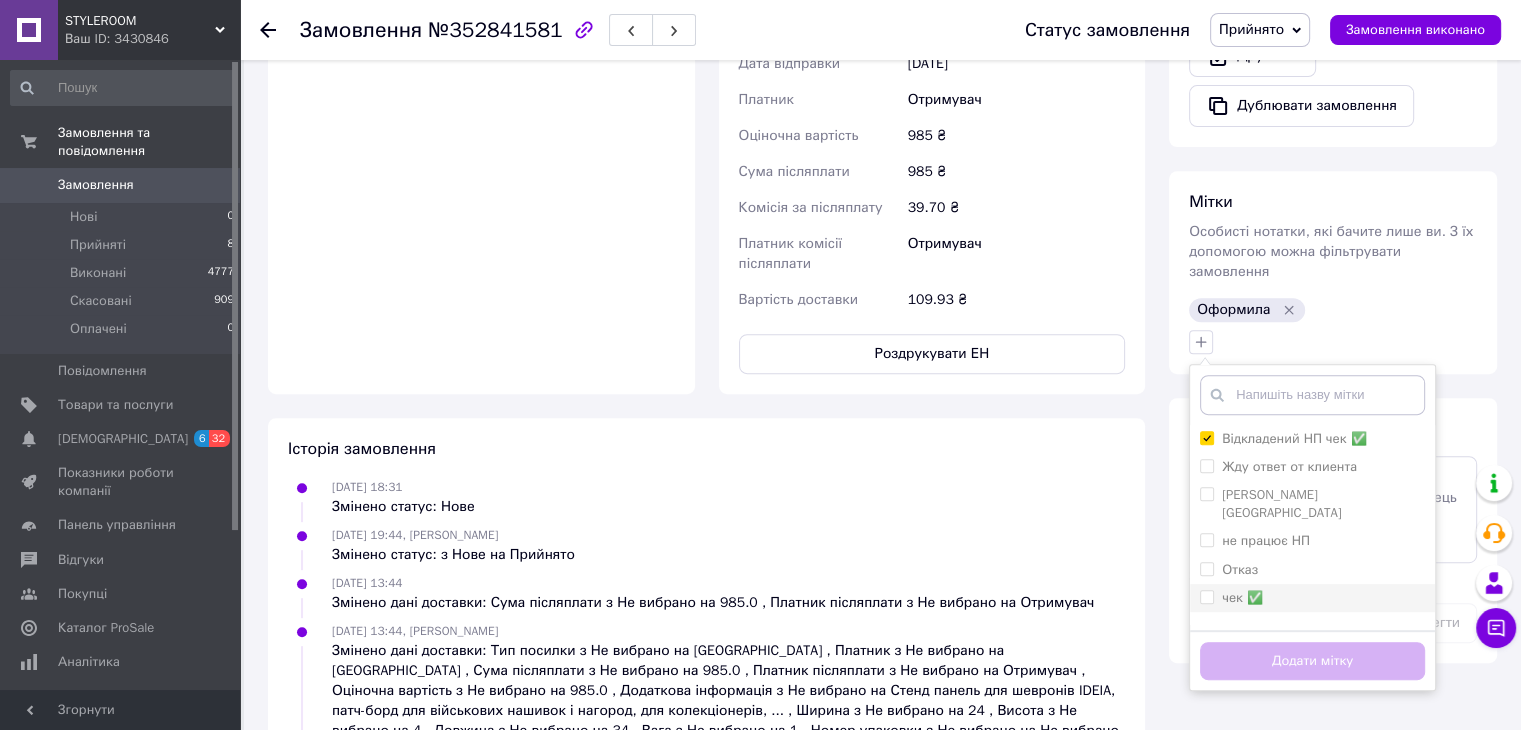 checkbox on "true" 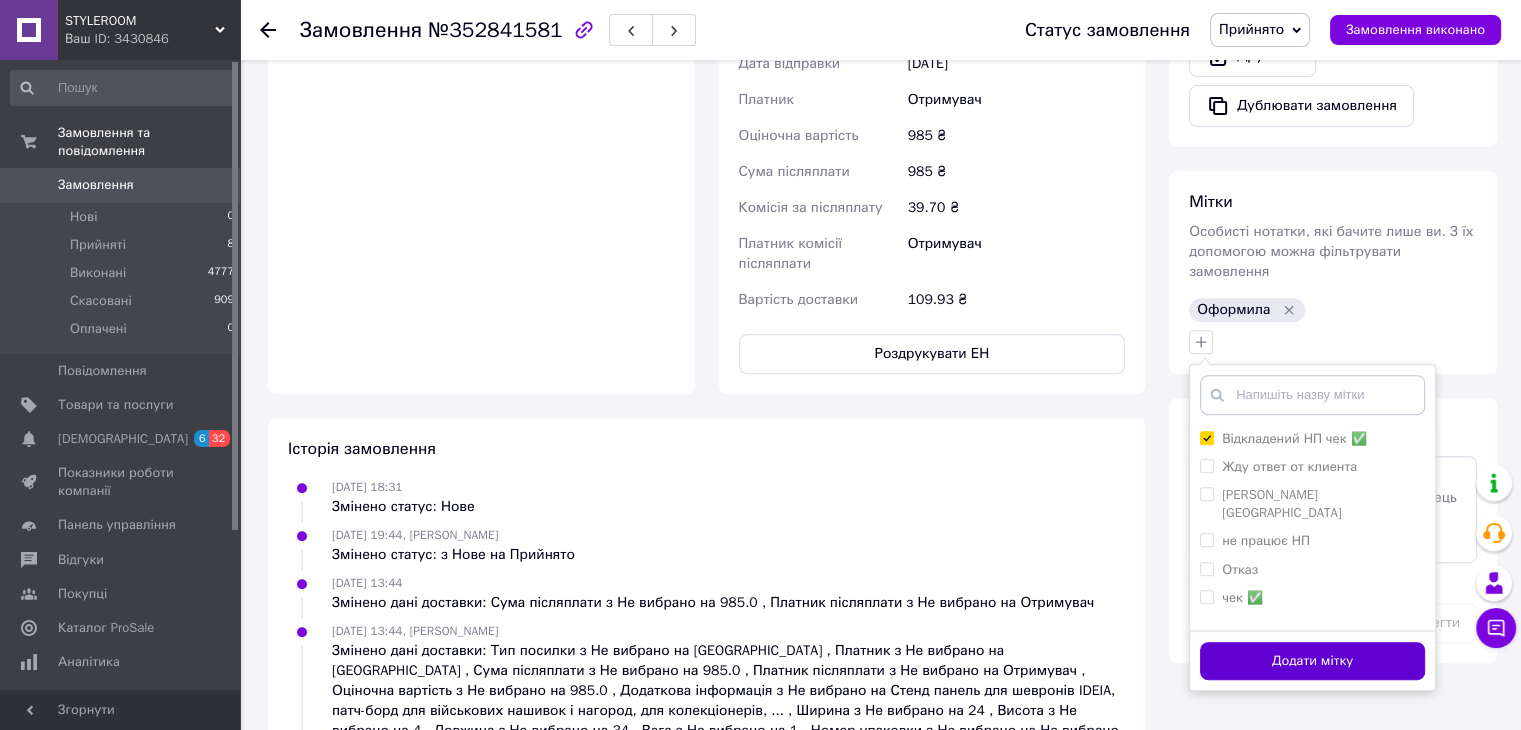 click on "Додати мітку" at bounding box center (1312, 661) 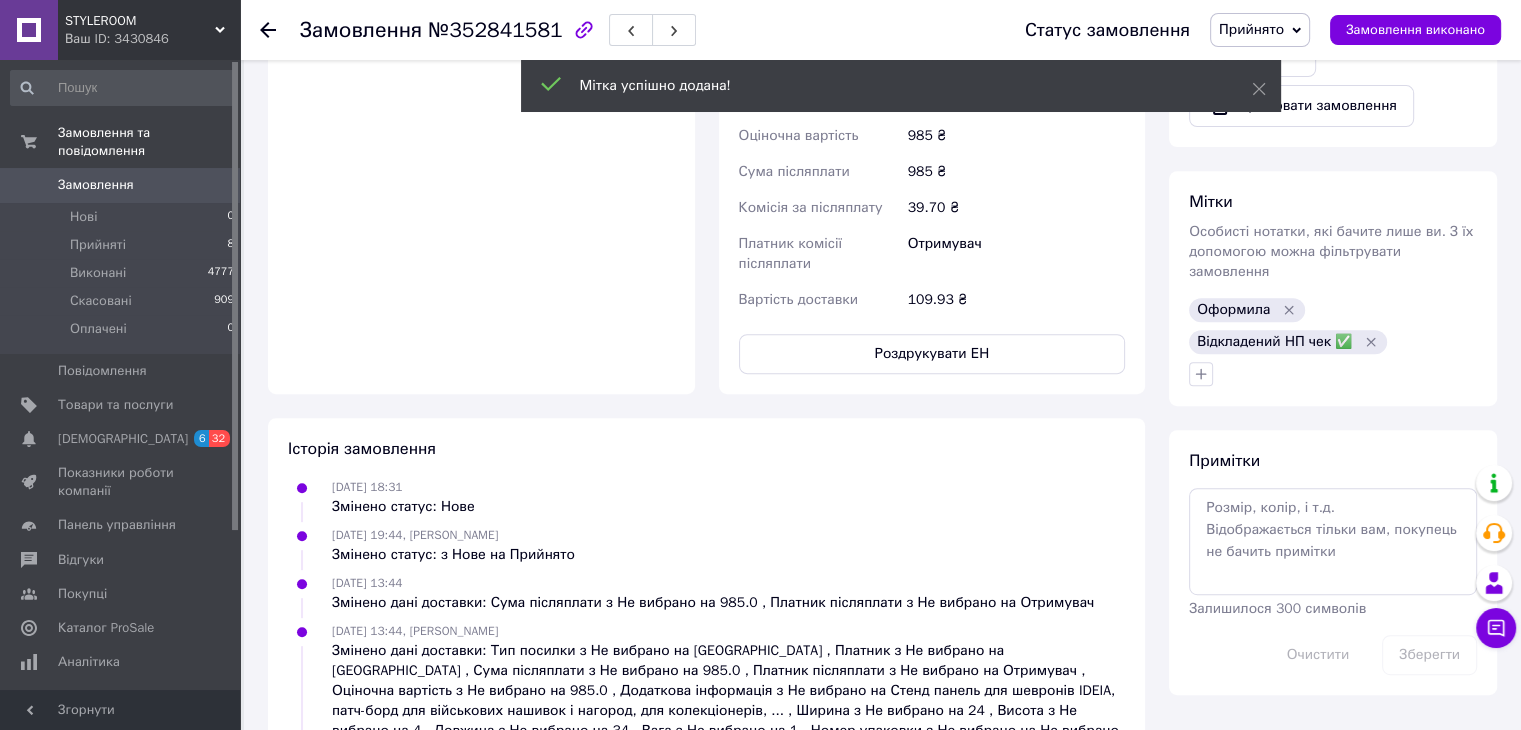 click 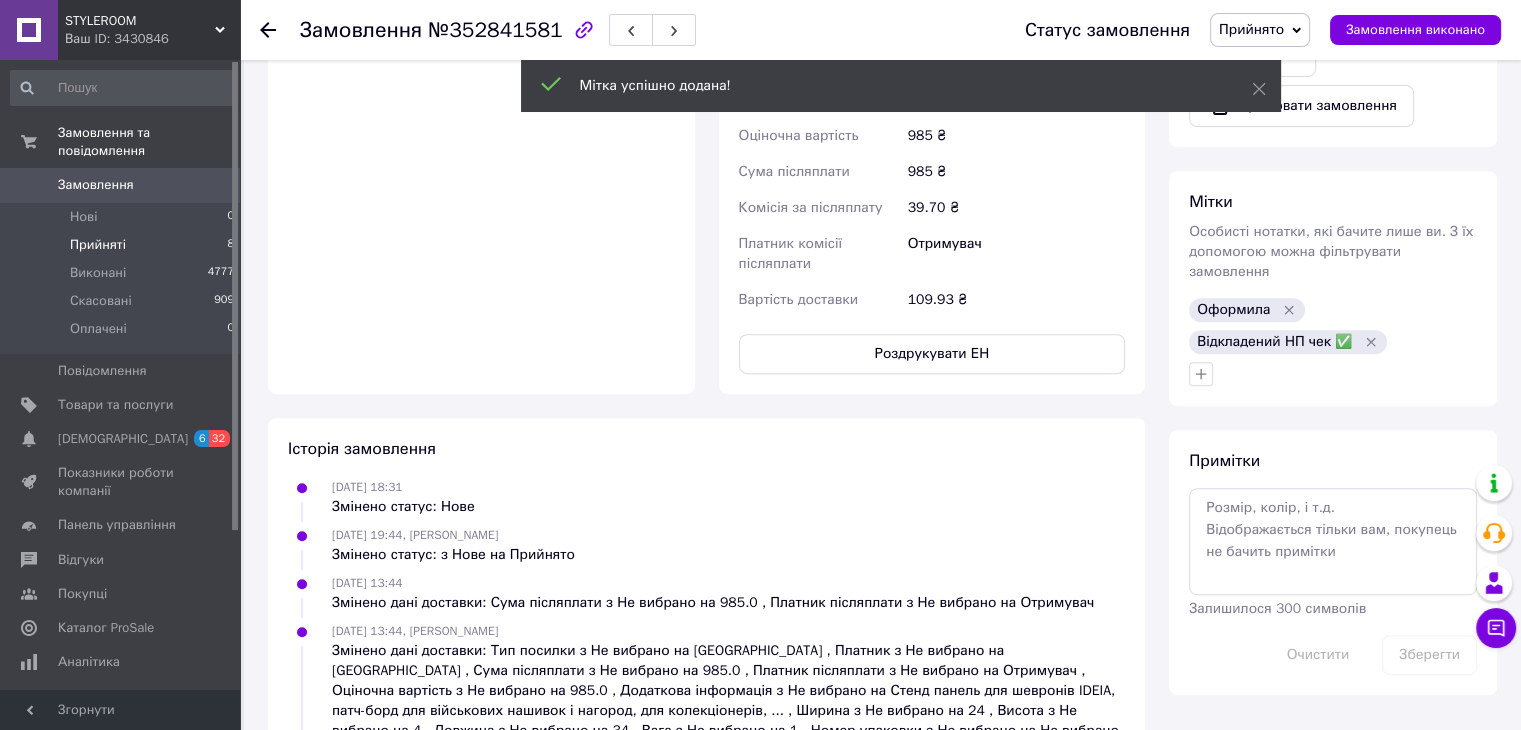 scroll, scrollTop: 0, scrollLeft: 0, axis: both 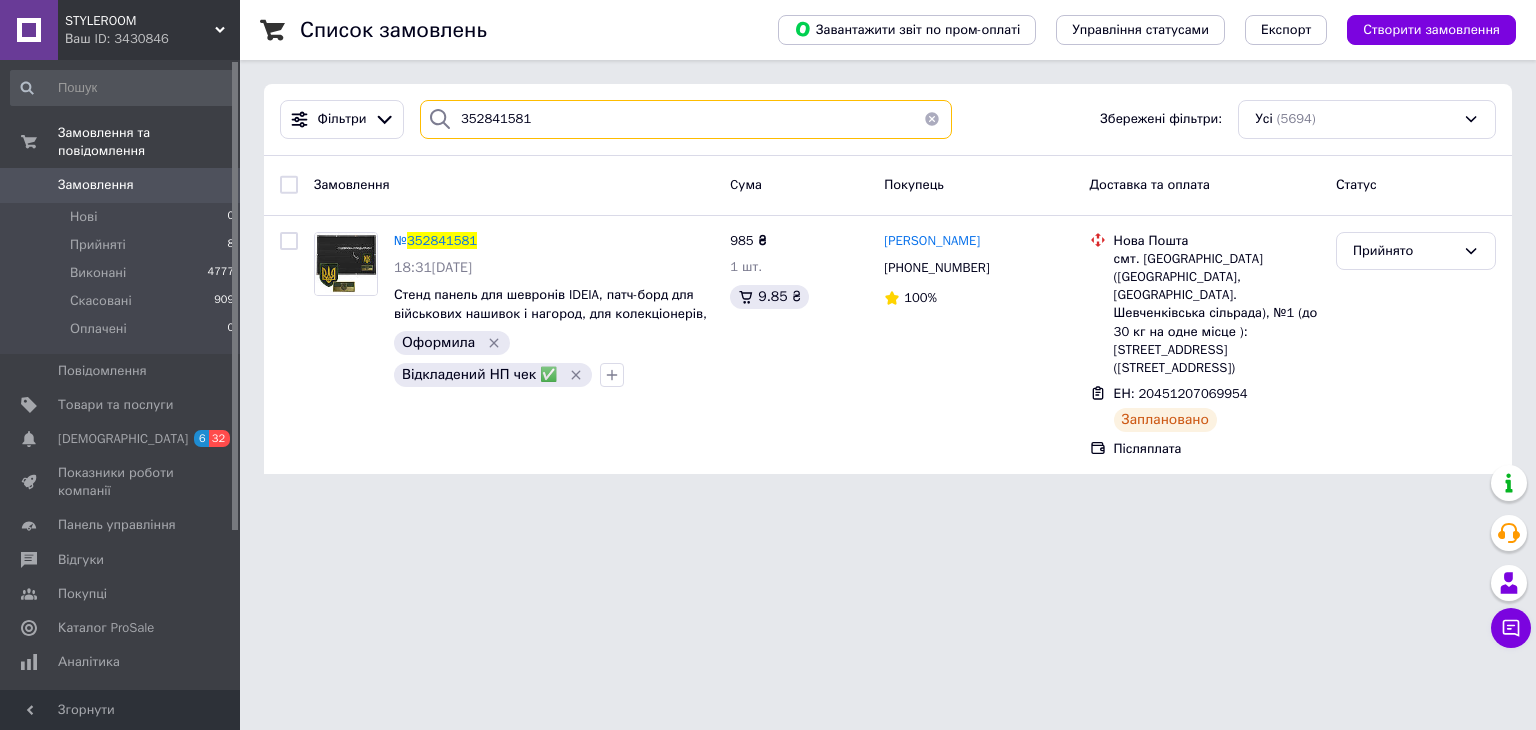 drag, startPoint x: 466, startPoint y: 116, endPoint x: 453, endPoint y: 113, distance: 13.341664 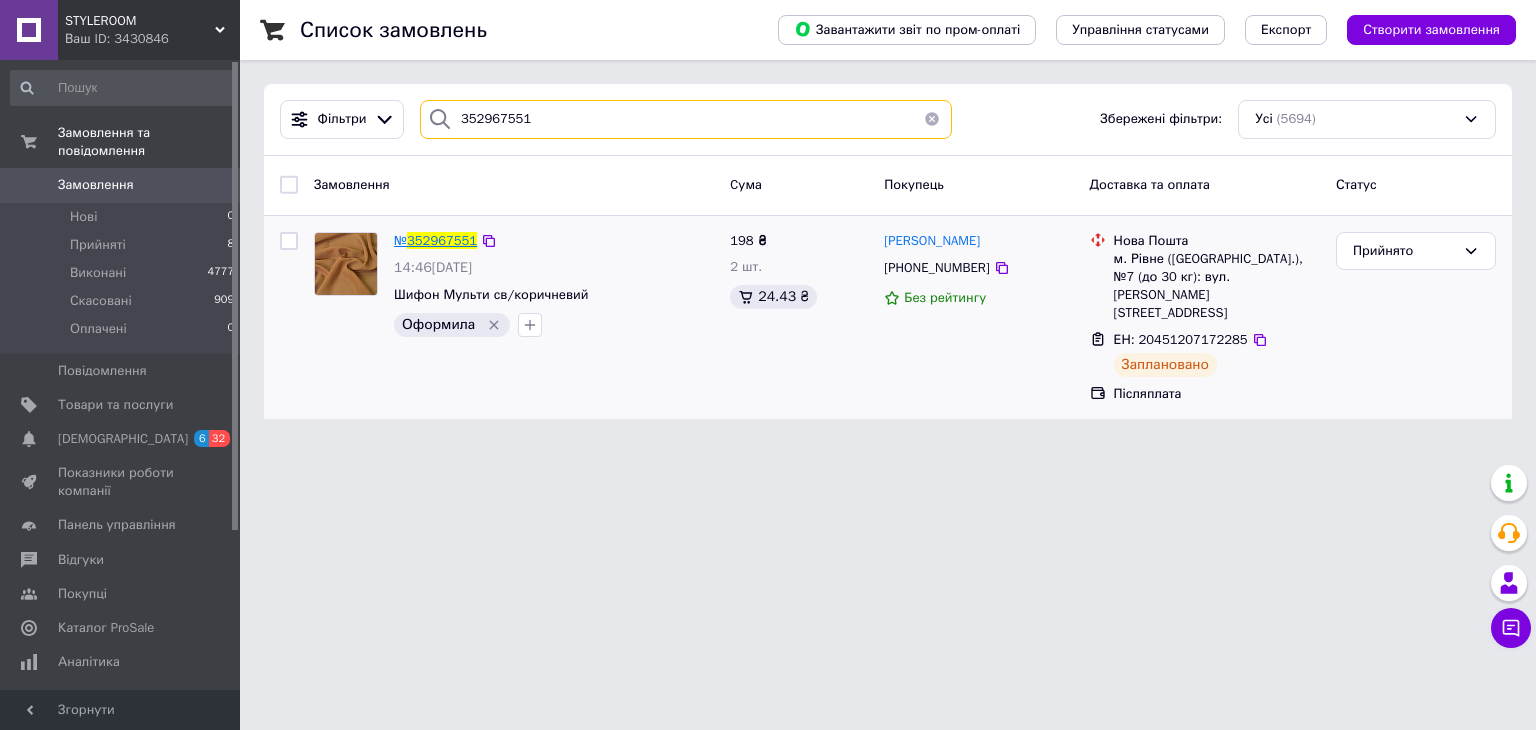 type on "352967551" 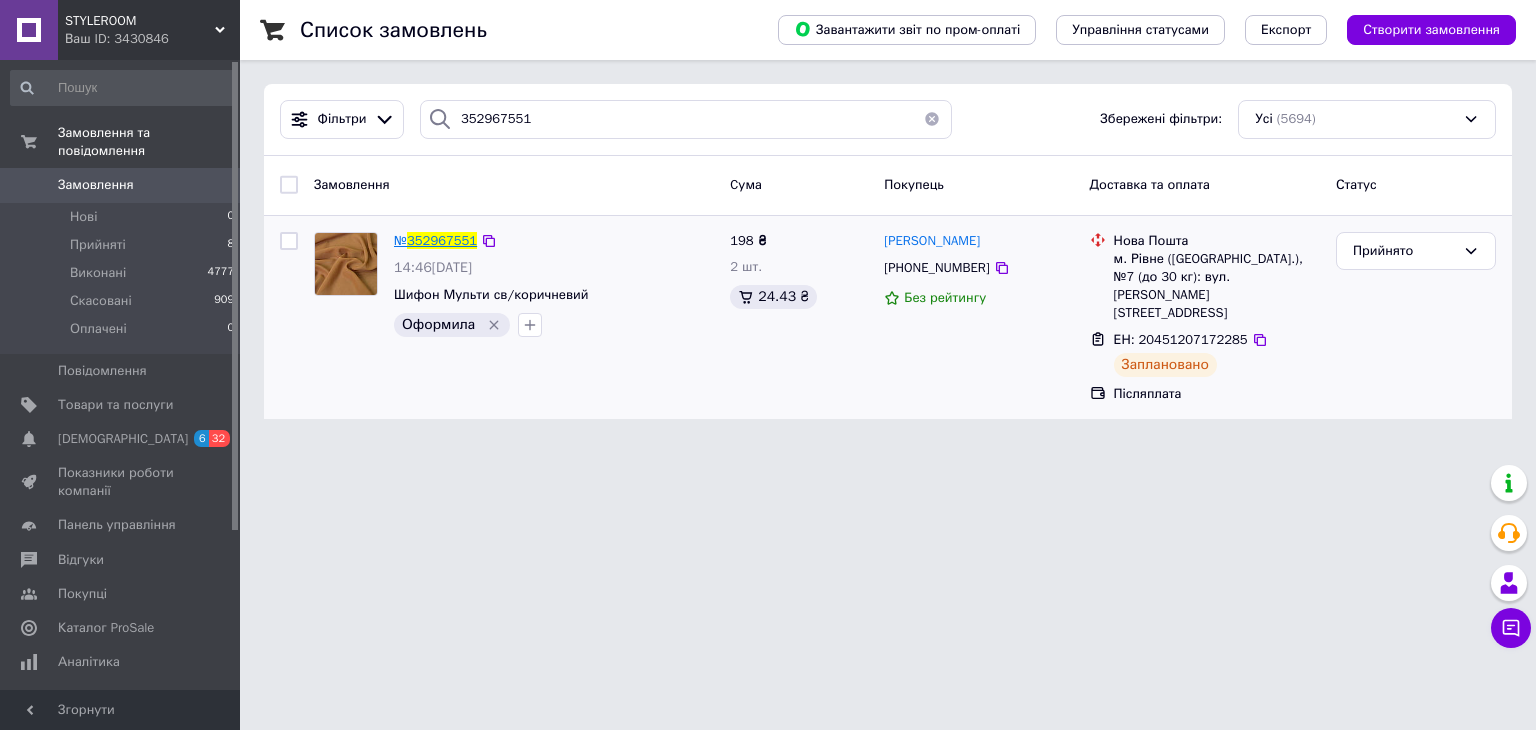 click on "352967551" at bounding box center [442, 240] 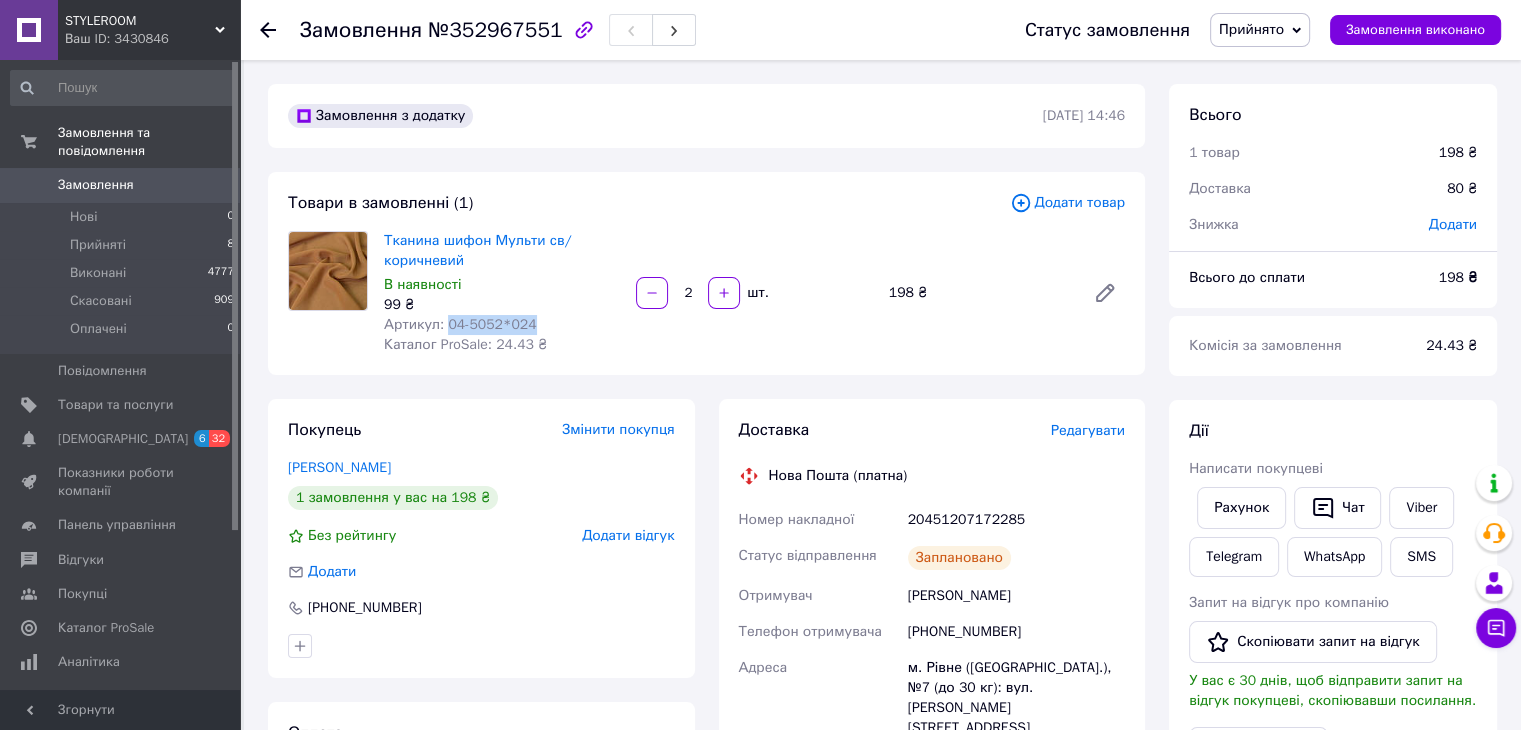 drag, startPoint x: 509, startPoint y: 321, endPoint x: 446, endPoint y: 328, distance: 63.387695 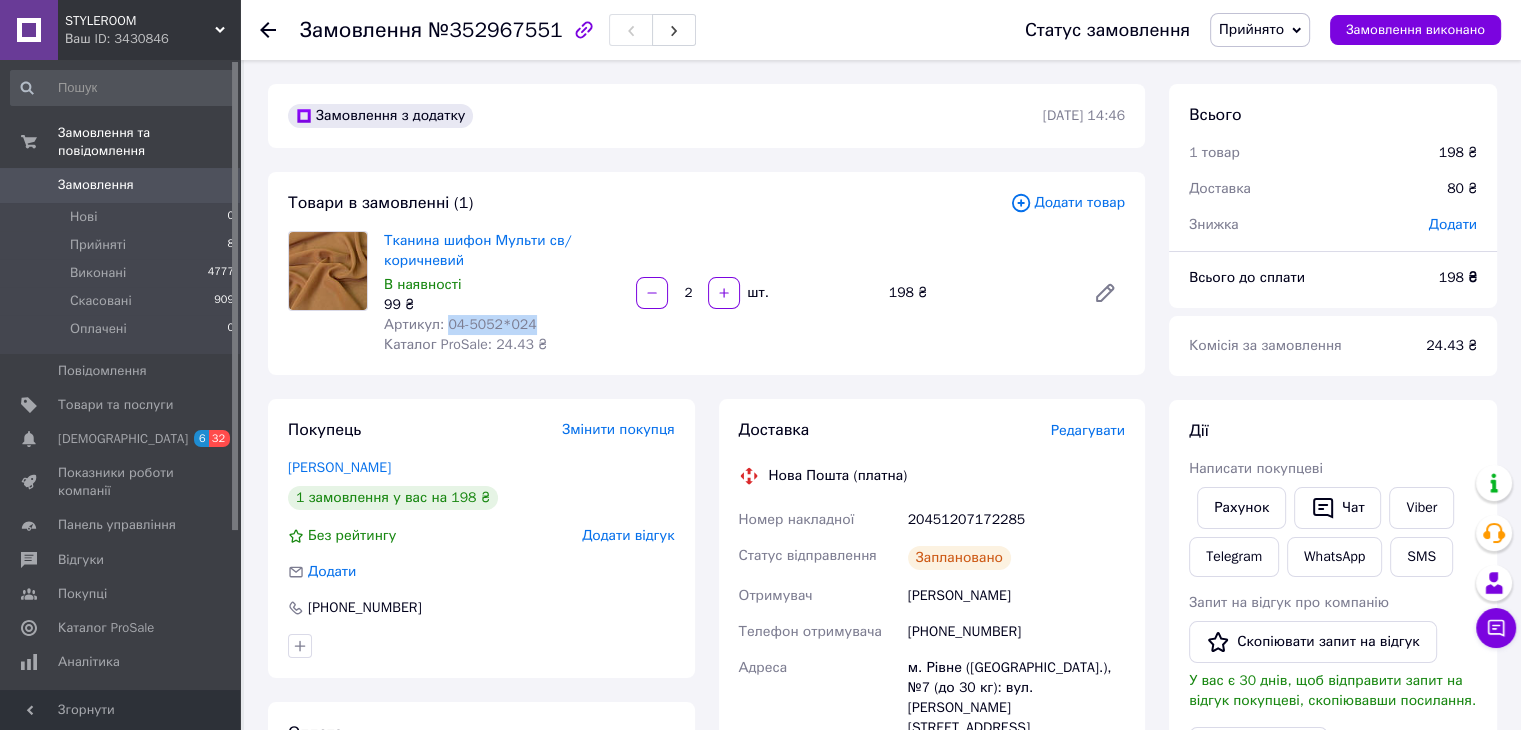 copy on "04-5052*024" 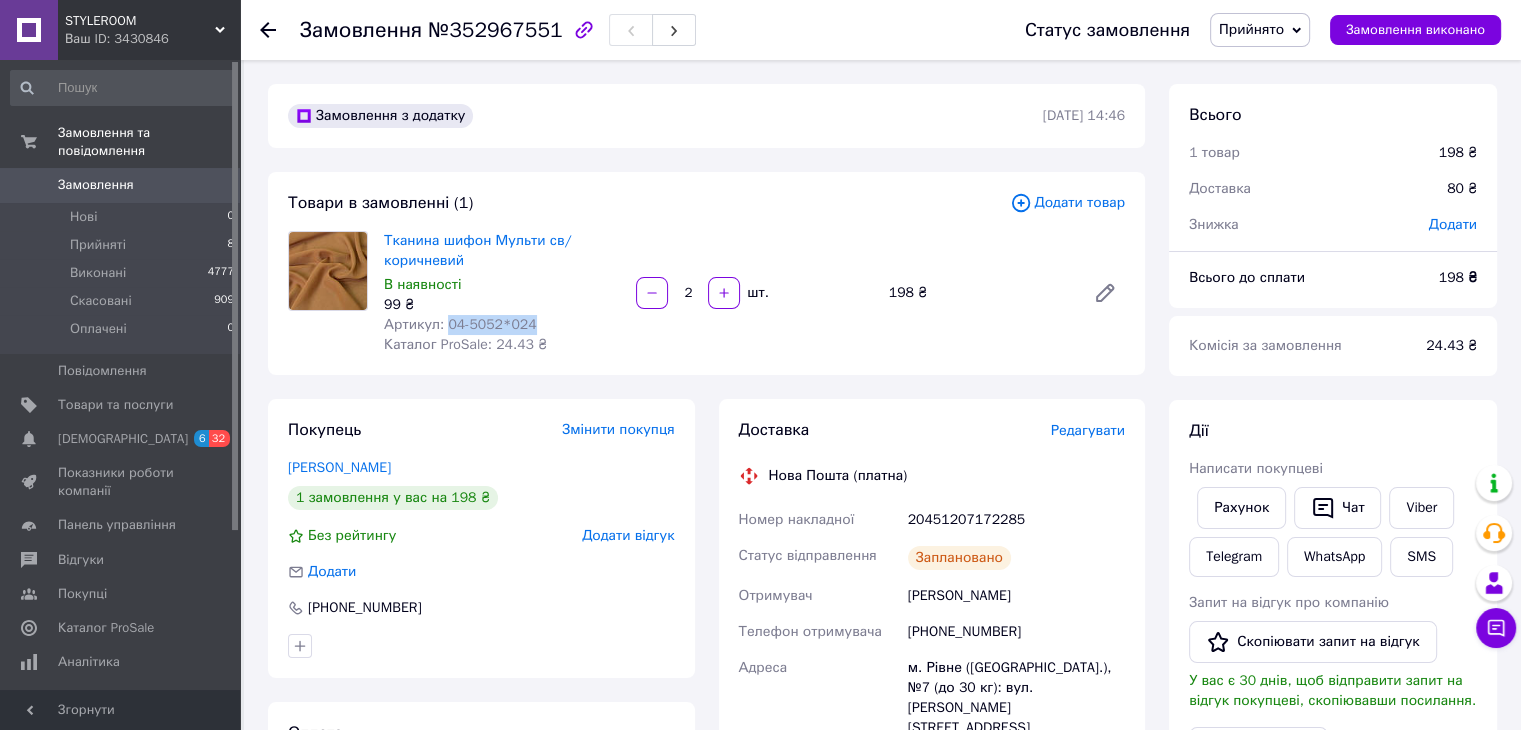 copy on "04-5052*024" 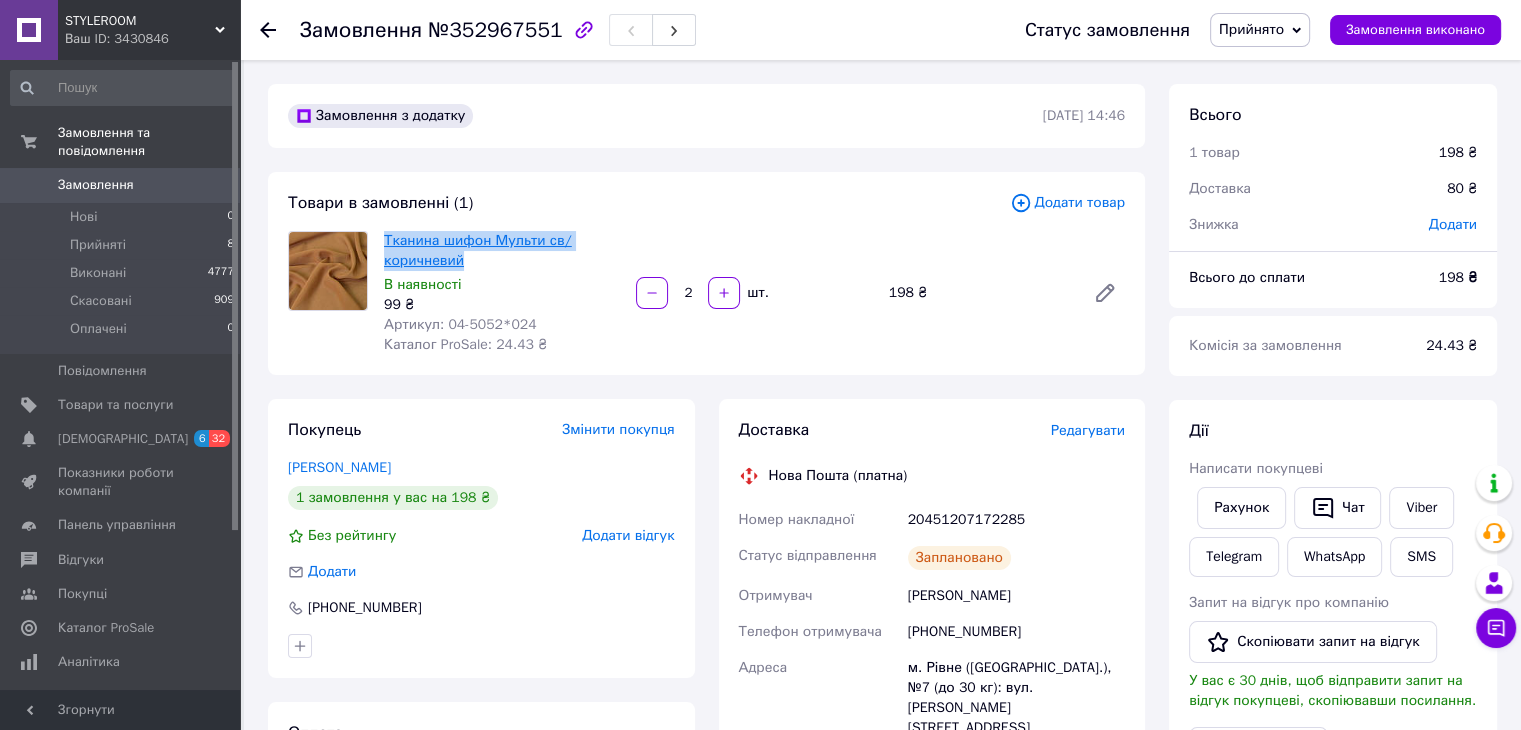 drag, startPoint x: 492, startPoint y: 260, endPoint x: 384, endPoint y: 243, distance: 109.32977 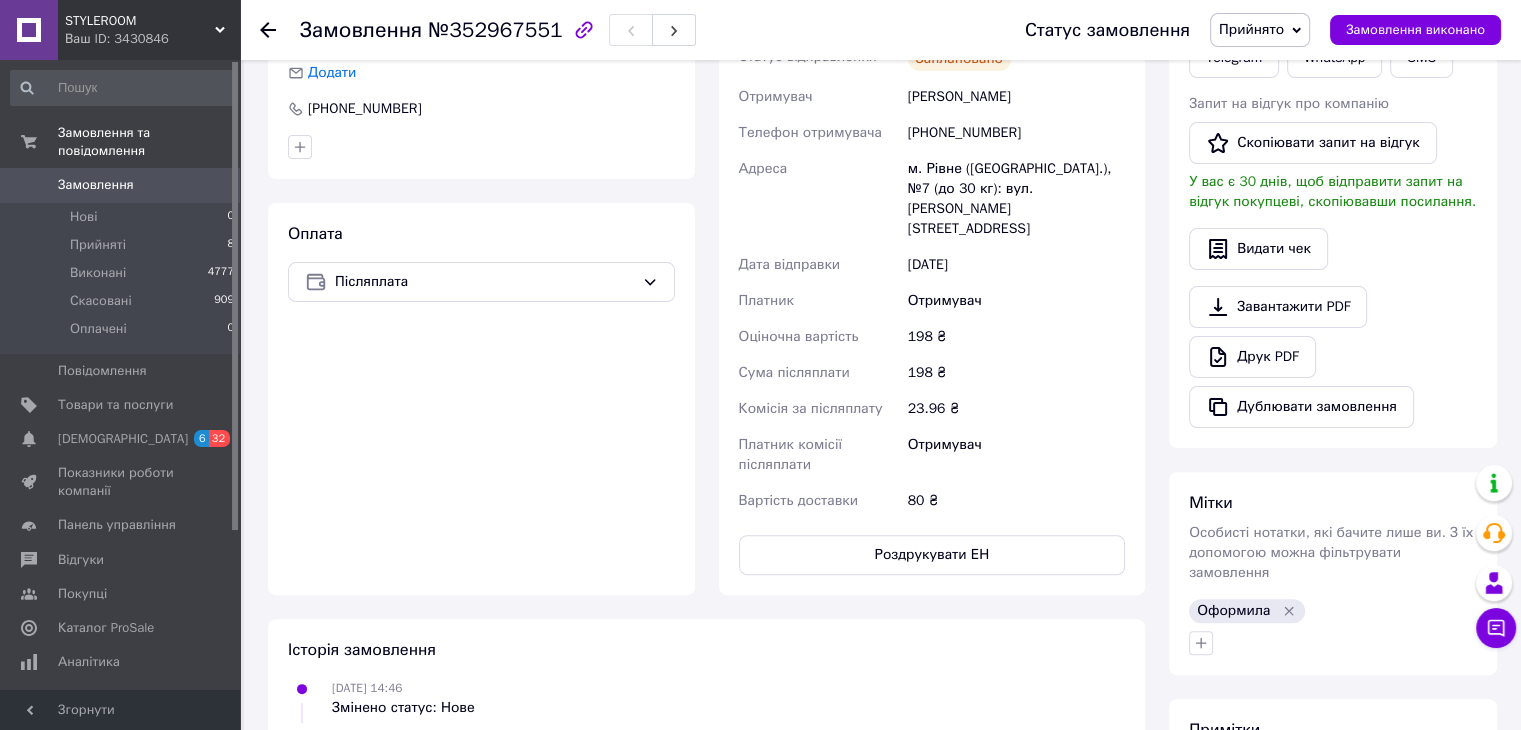 scroll, scrollTop: 600, scrollLeft: 0, axis: vertical 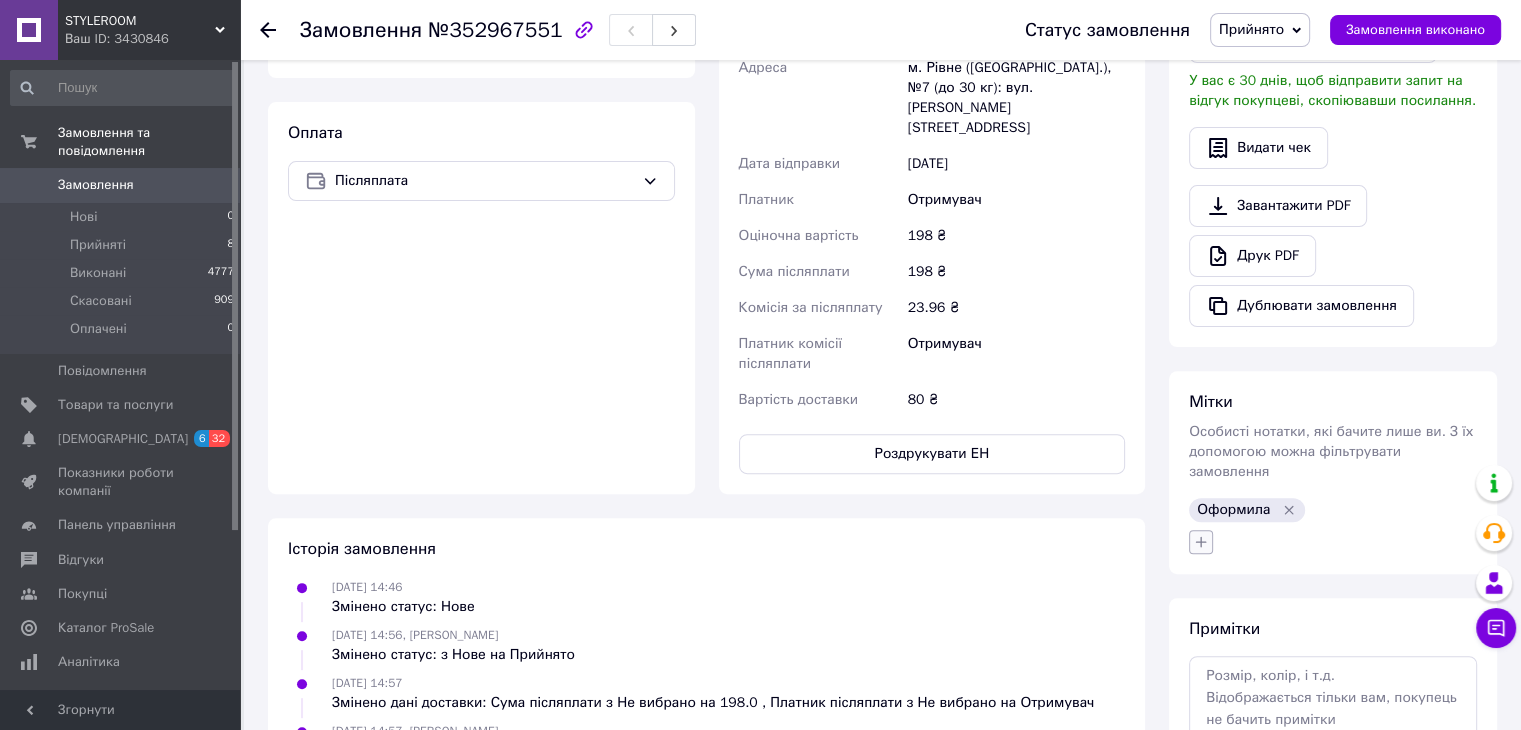 click 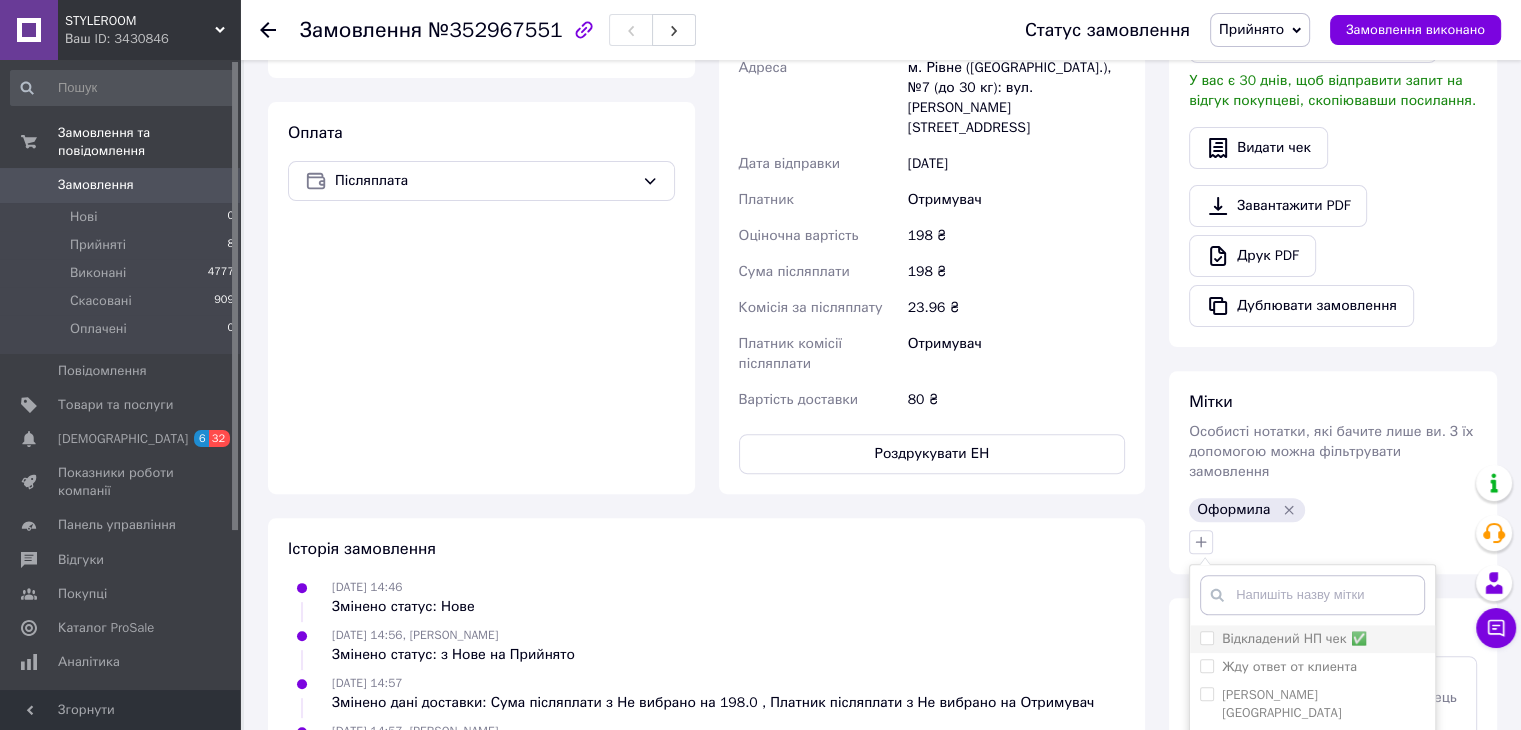 click on "Відкладений НП чек ✅" at bounding box center (1206, 637) 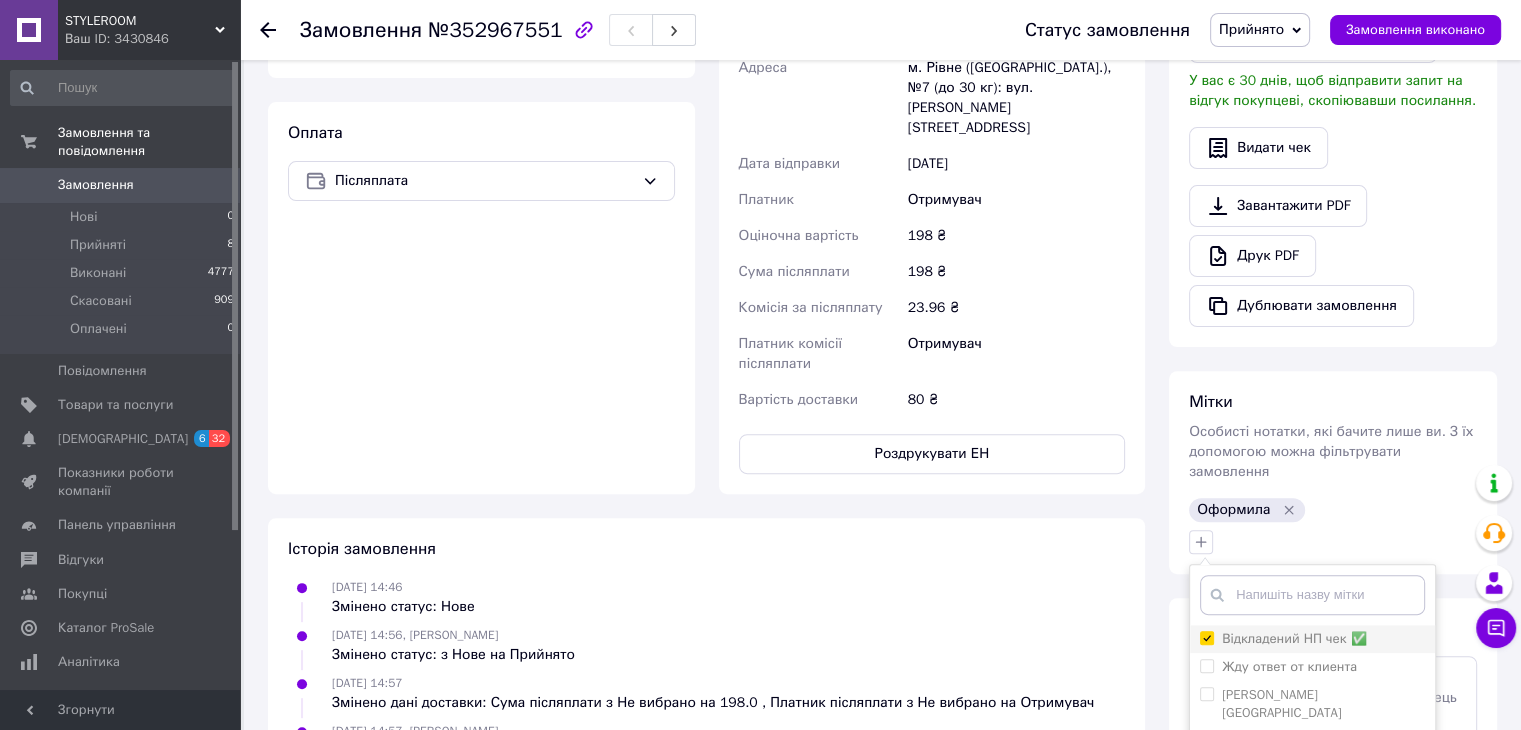 checkbox on "true" 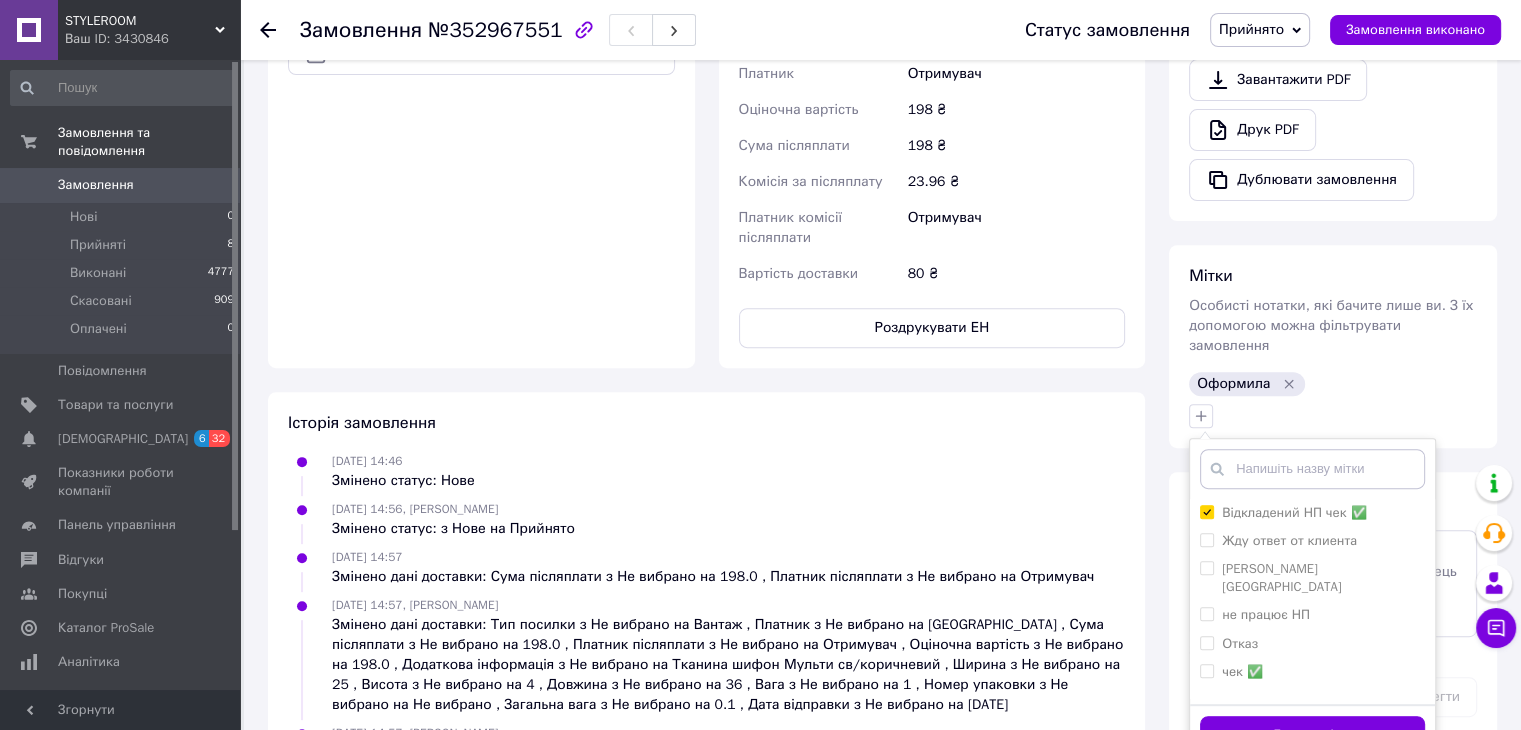 scroll, scrollTop: 813, scrollLeft: 0, axis: vertical 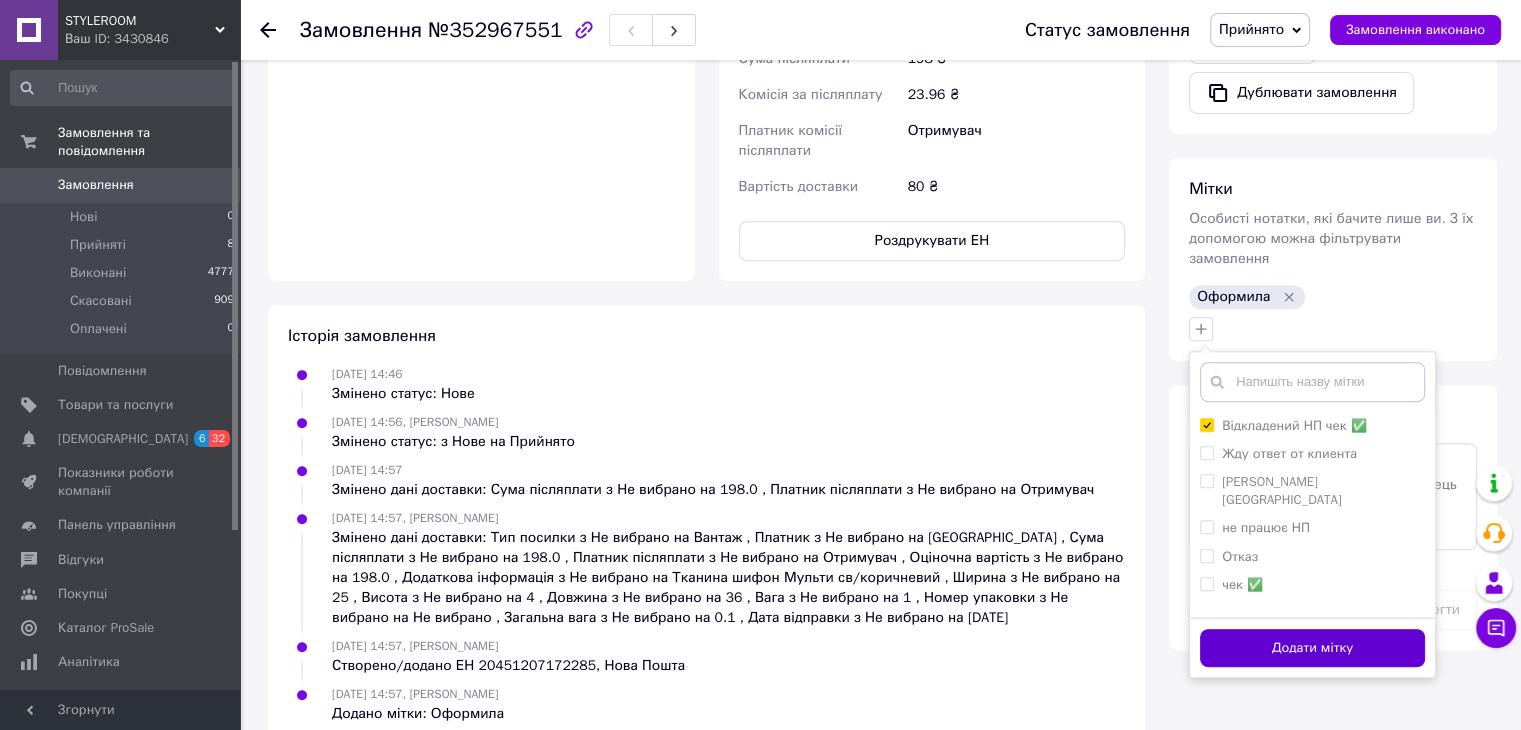 click on "Додати мітку" at bounding box center (1312, 648) 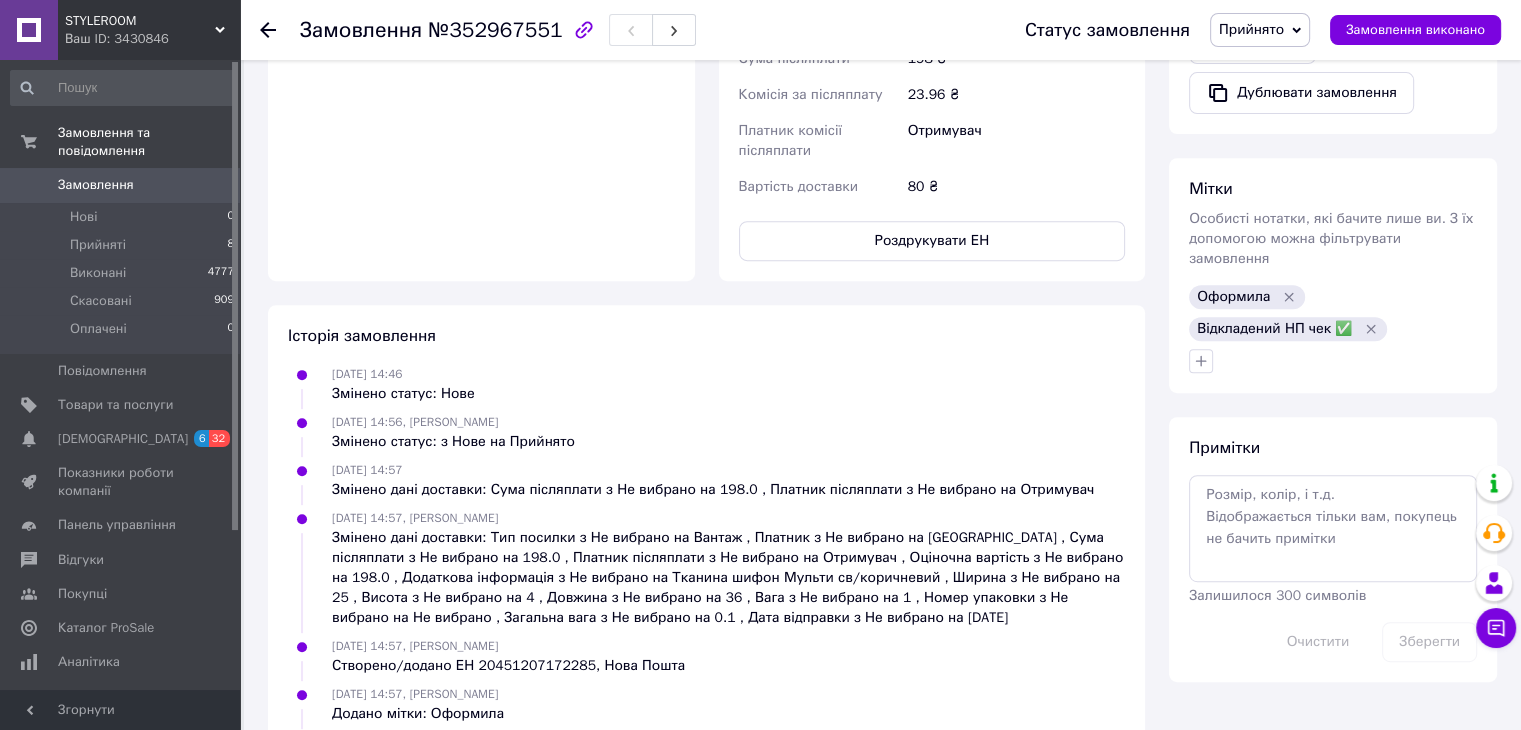 click 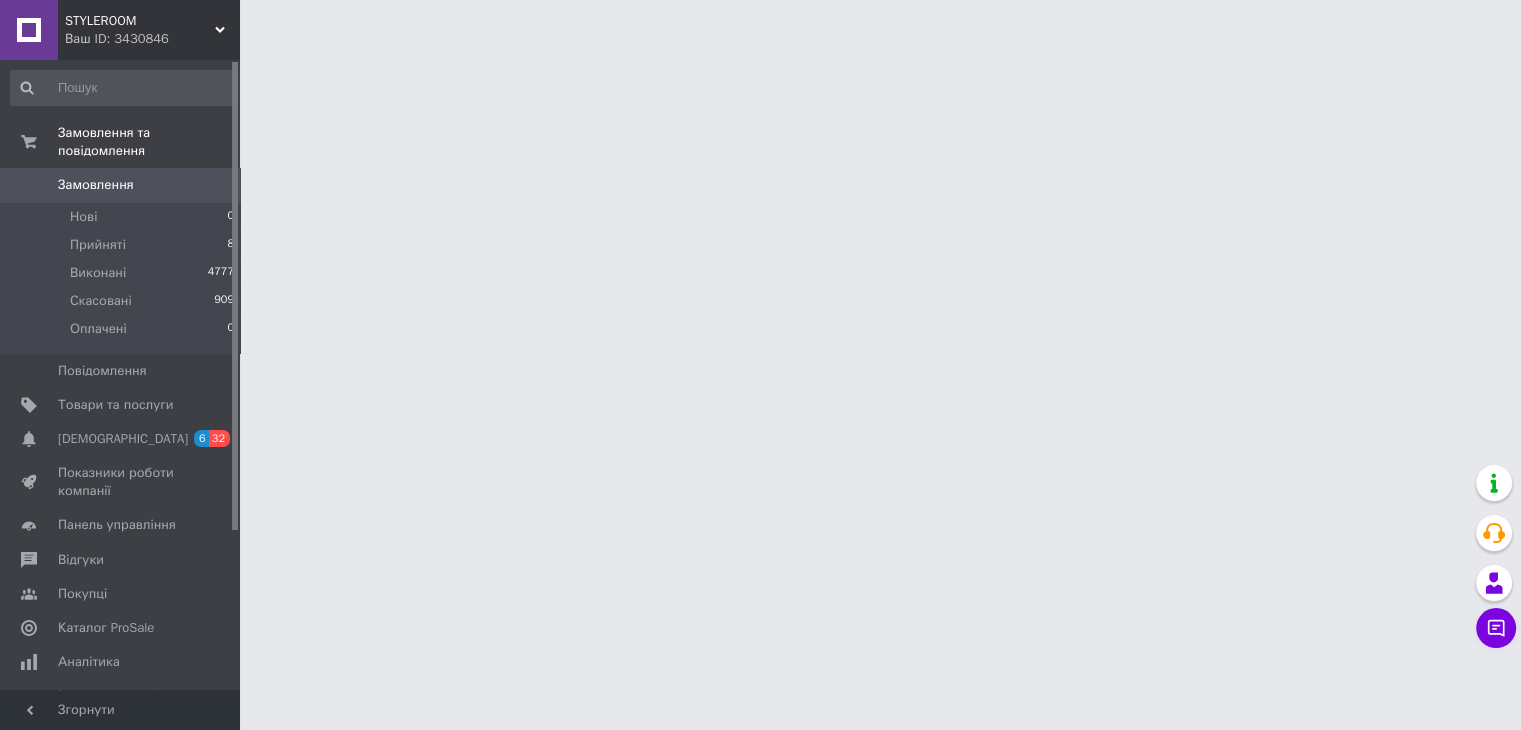 scroll, scrollTop: 0, scrollLeft: 0, axis: both 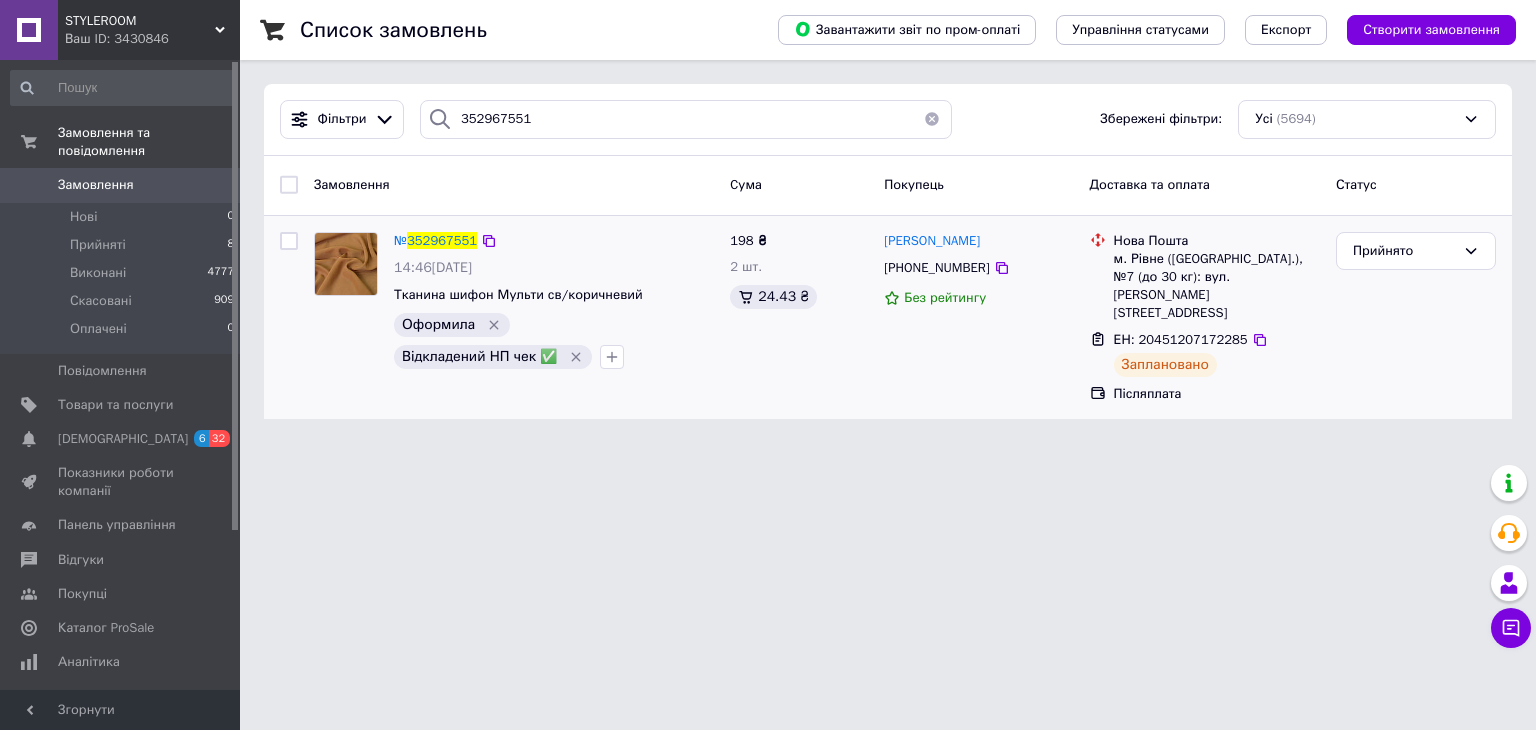 drag, startPoint x: 317, startPoint y: 481, endPoint x: 815, endPoint y: 252, distance: 548.12866 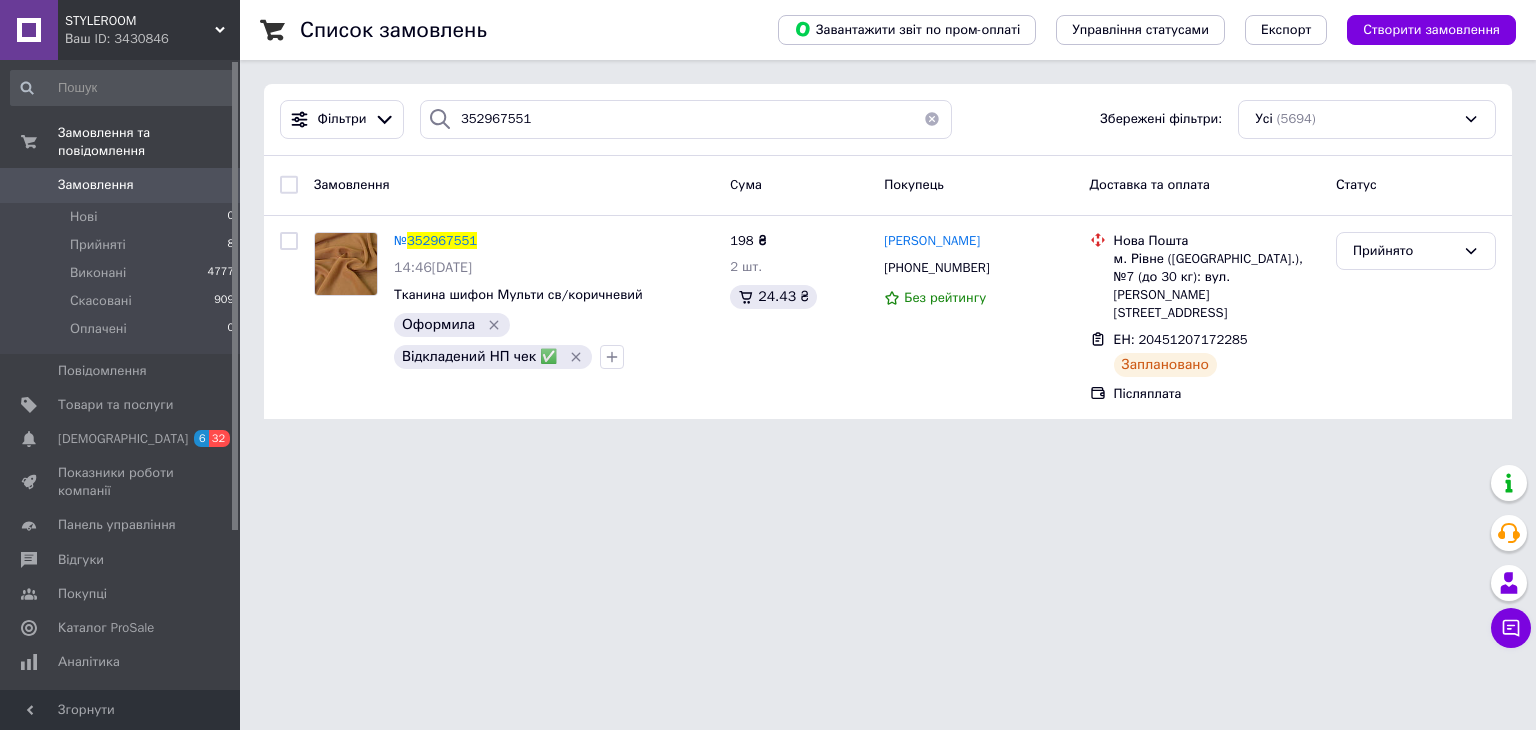 drag, startPoint x: 934, startPoint y: 116, endPoint x: 929, endPoint y: 136, distance: 20.615528 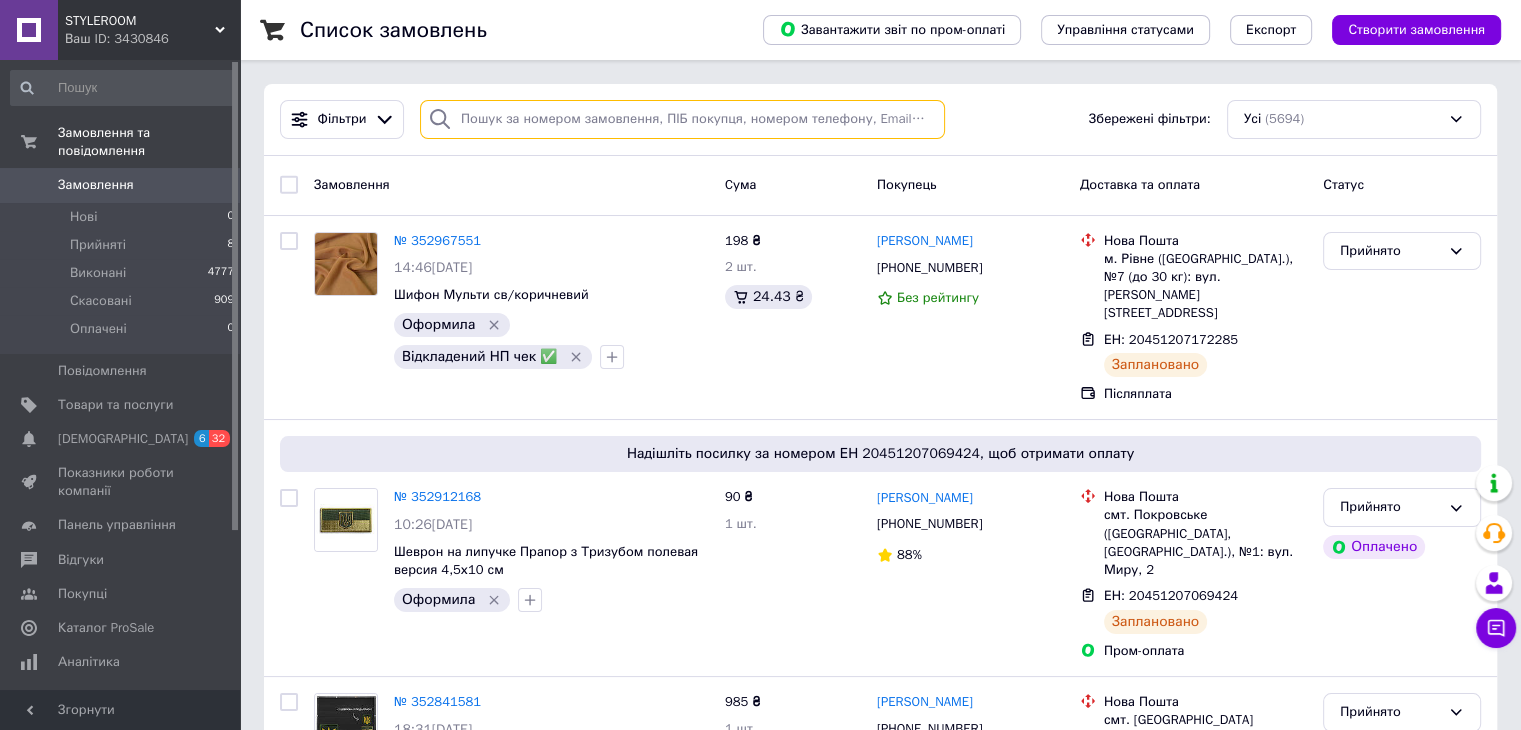 paste on "352281467" 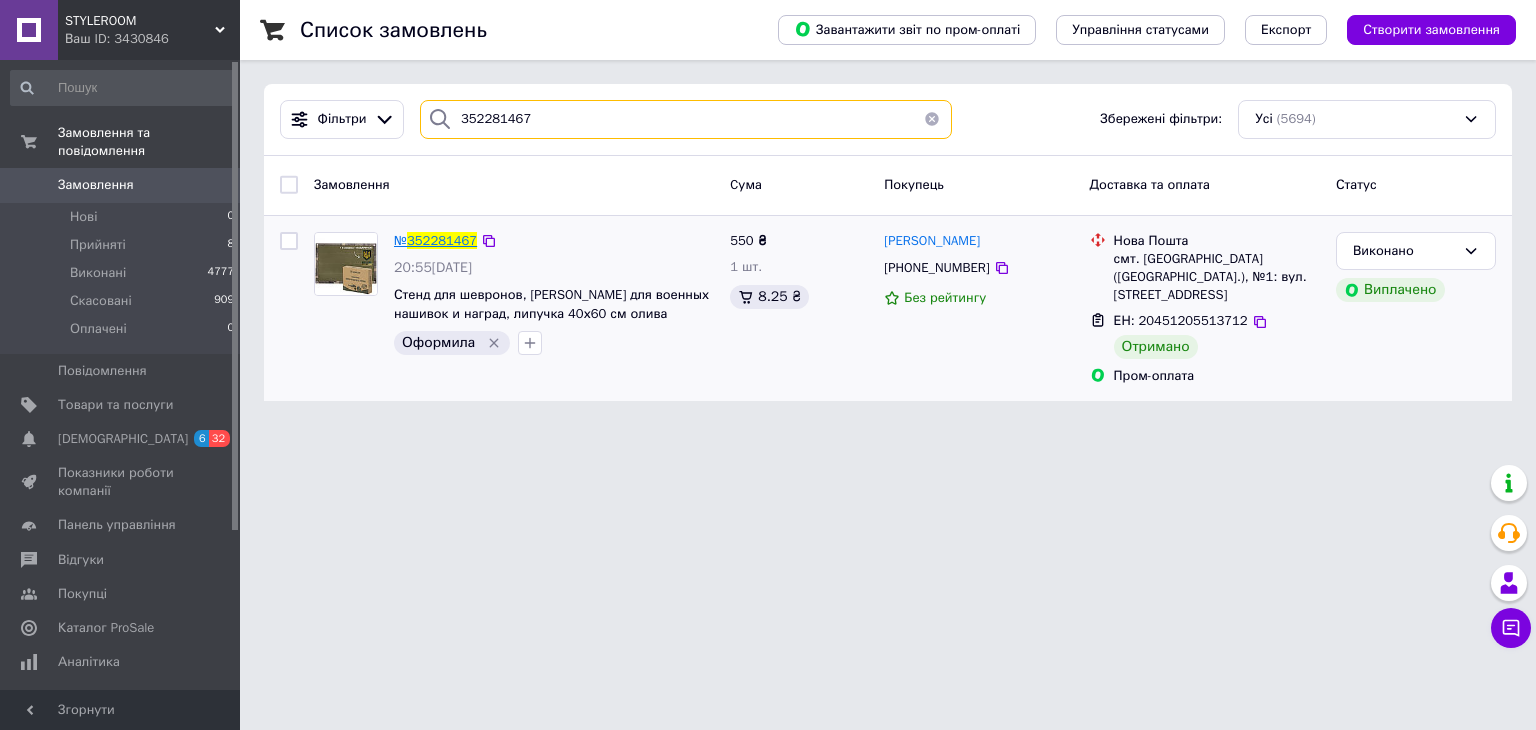 type on "352281467" 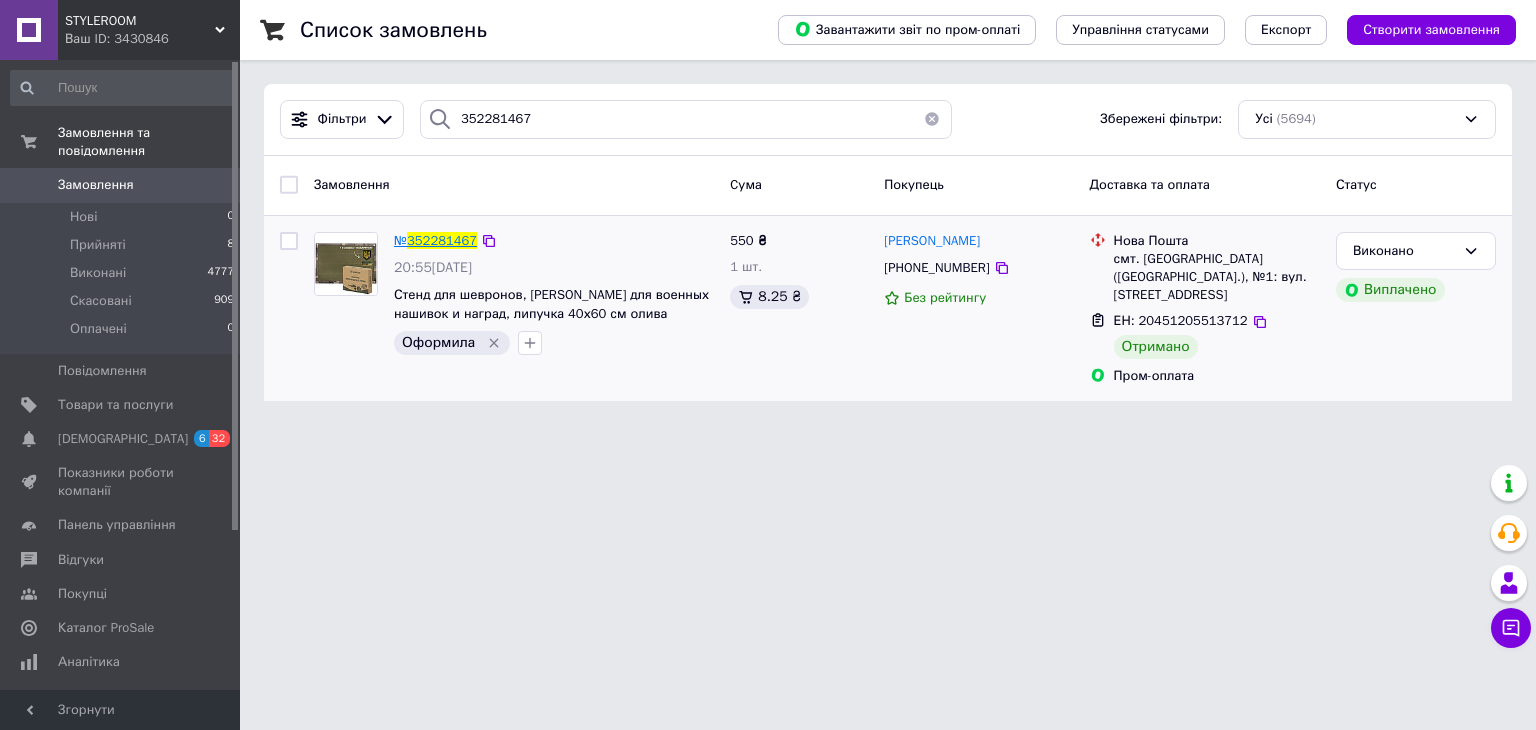 click on "№" at bounding box center [400, 240] 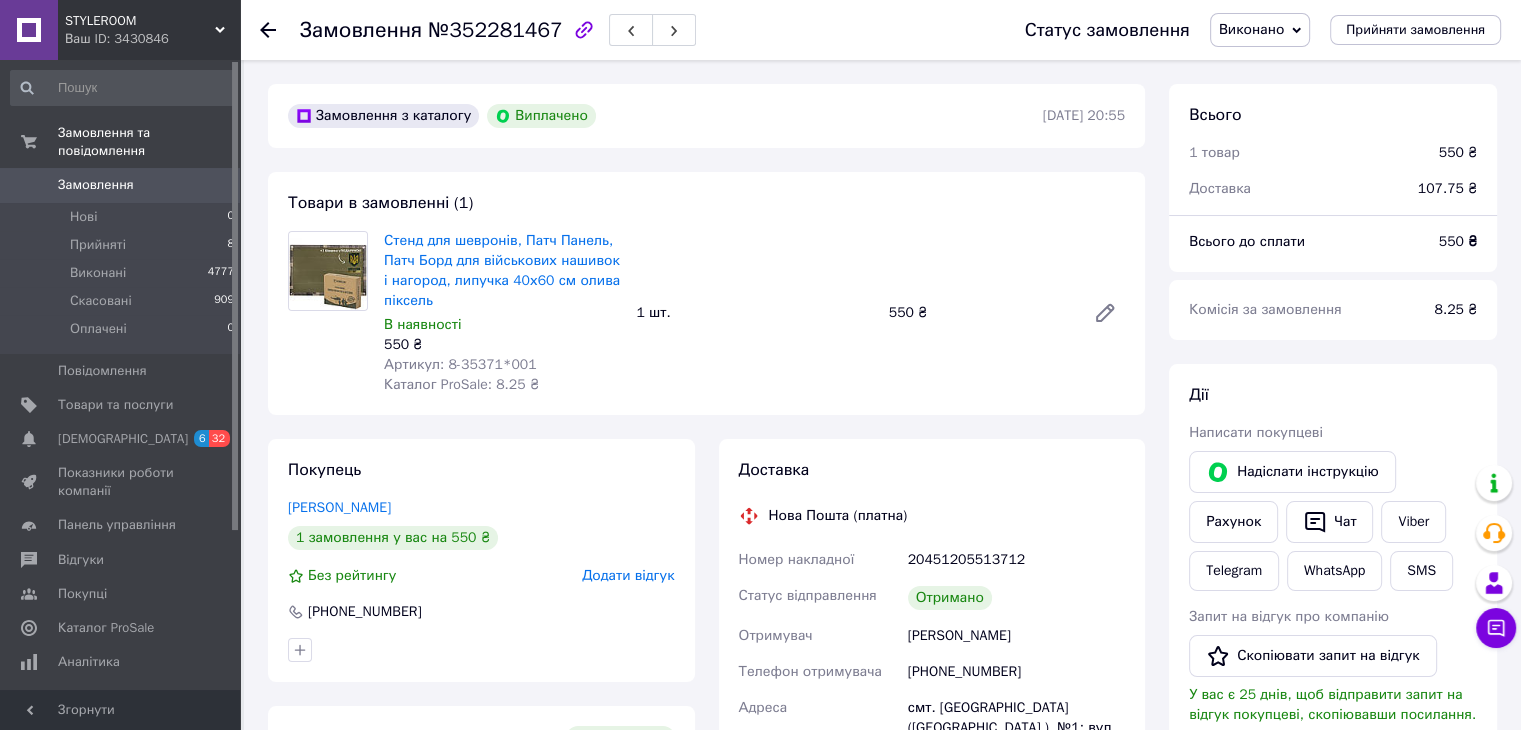 scroll, scrollTop: 72, scrollLeft: 0, axis: vertical 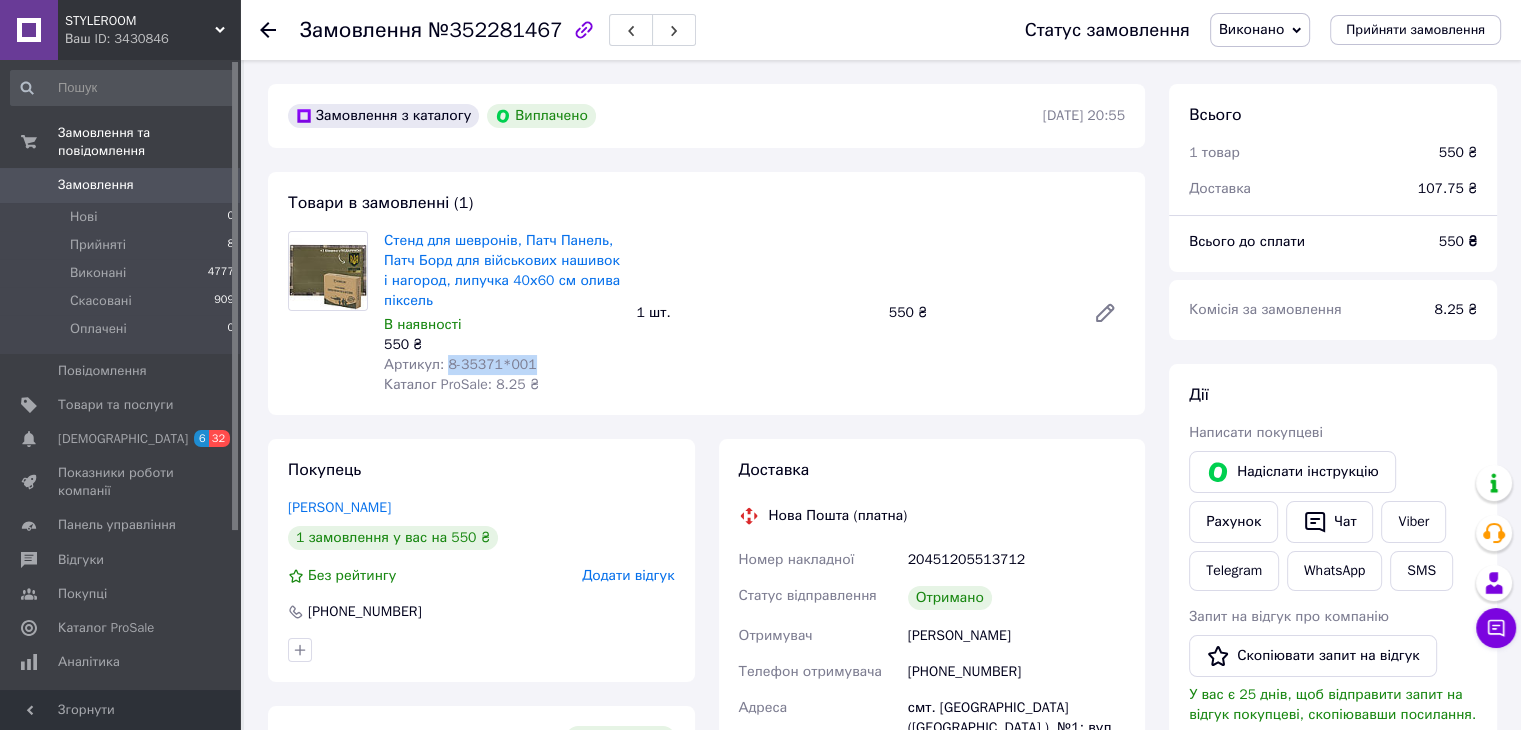 drag, startPoint x: 537, startPoint y: 358, endPoint x: 443, endPoint y: 369, distance: 94.641426 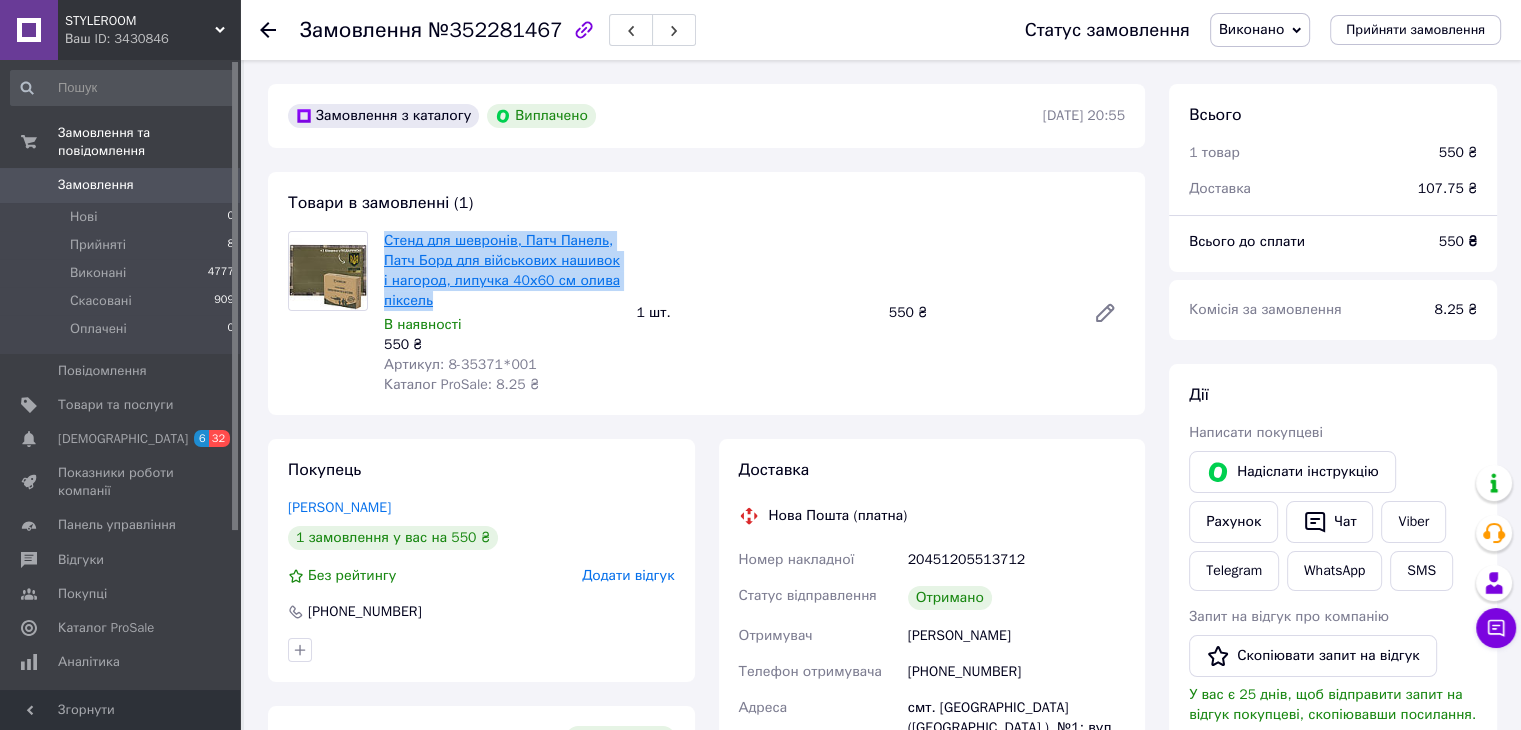 drag, startPoint x: 441, startPoint y: 309, endPoint x: 386, endPoint y: 243, distance: 85.91275 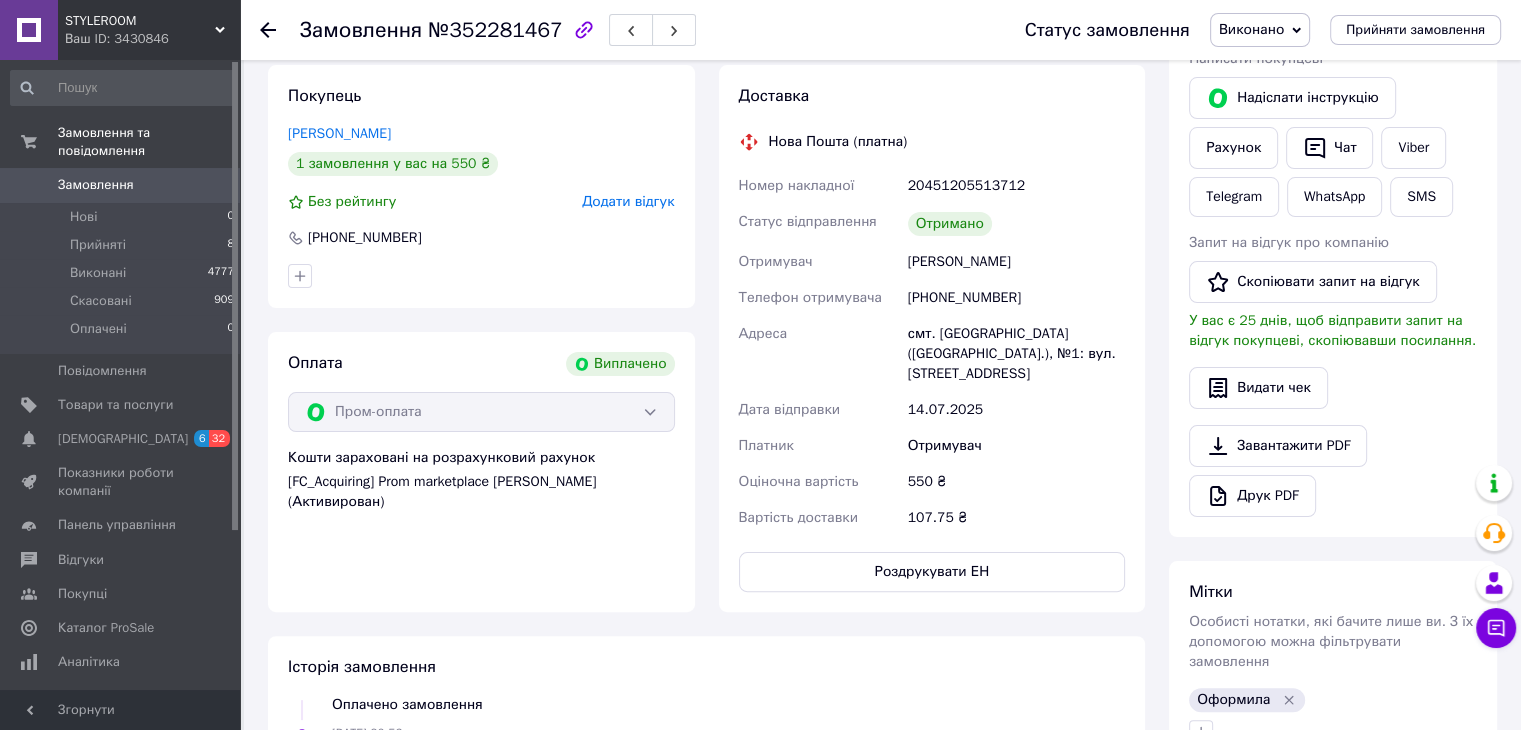 scroll, scrollTop: 300, scrollLeft: 0, axis: vertical 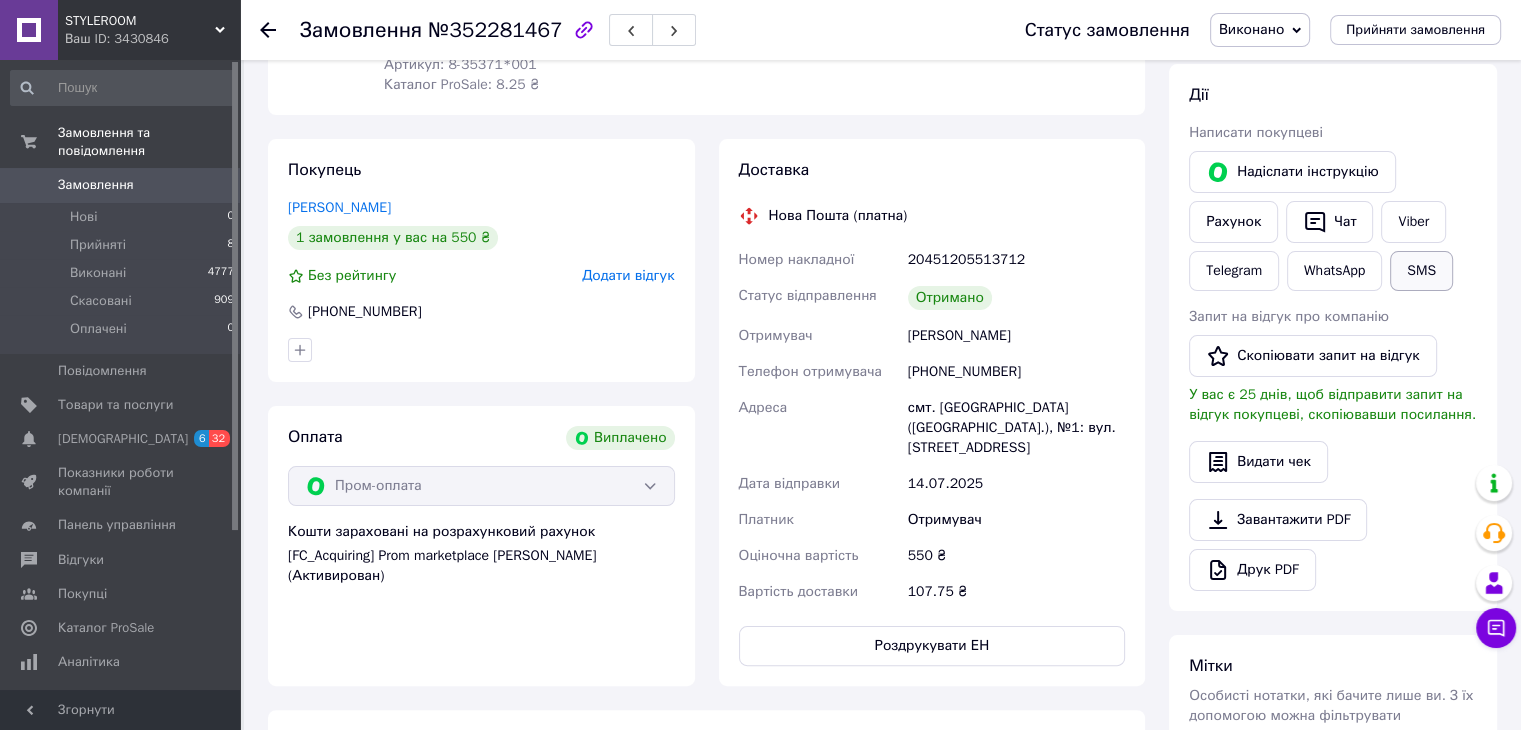 click on "SMS" at bounding box center (1421, 271) 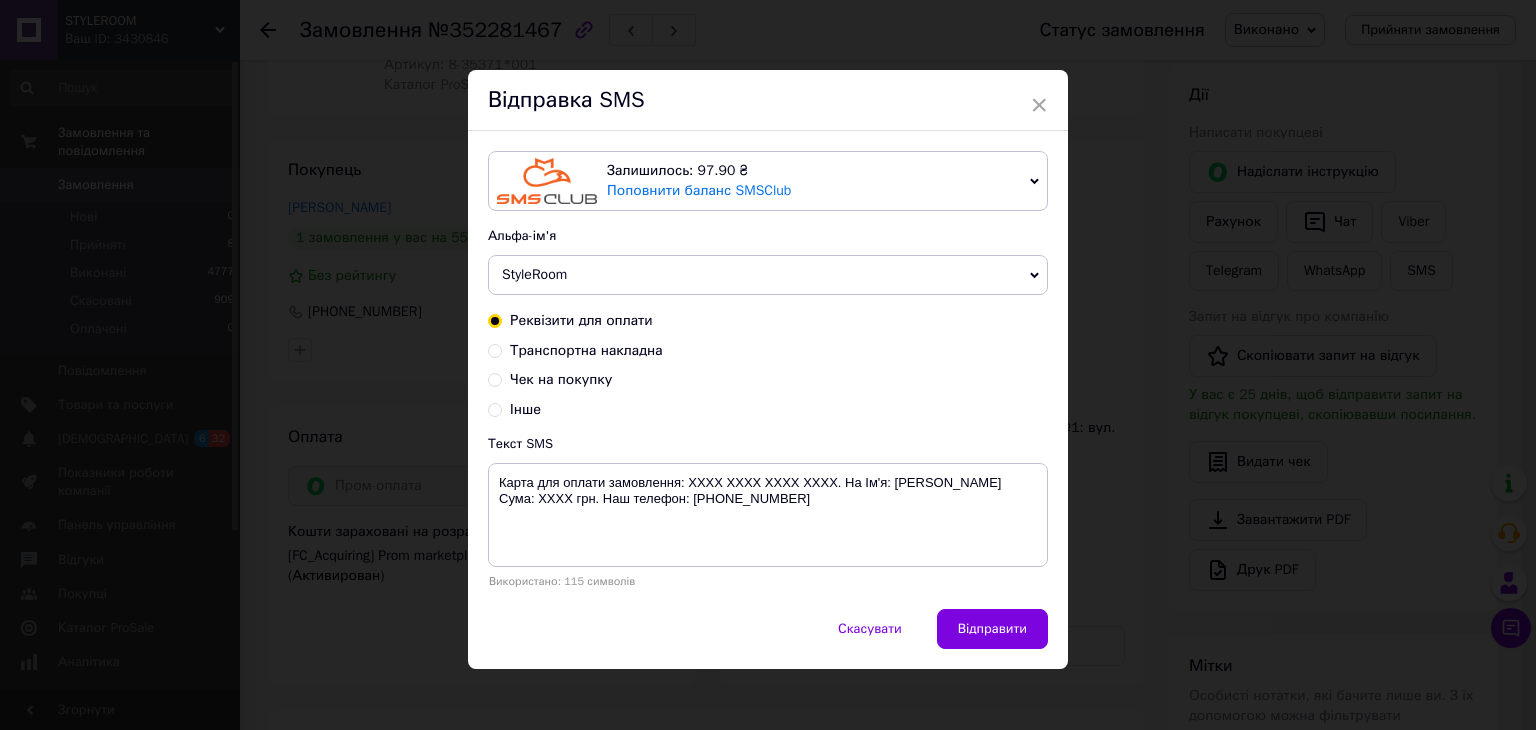 click on "Чек на покупку" at bounding box center (561, 379) 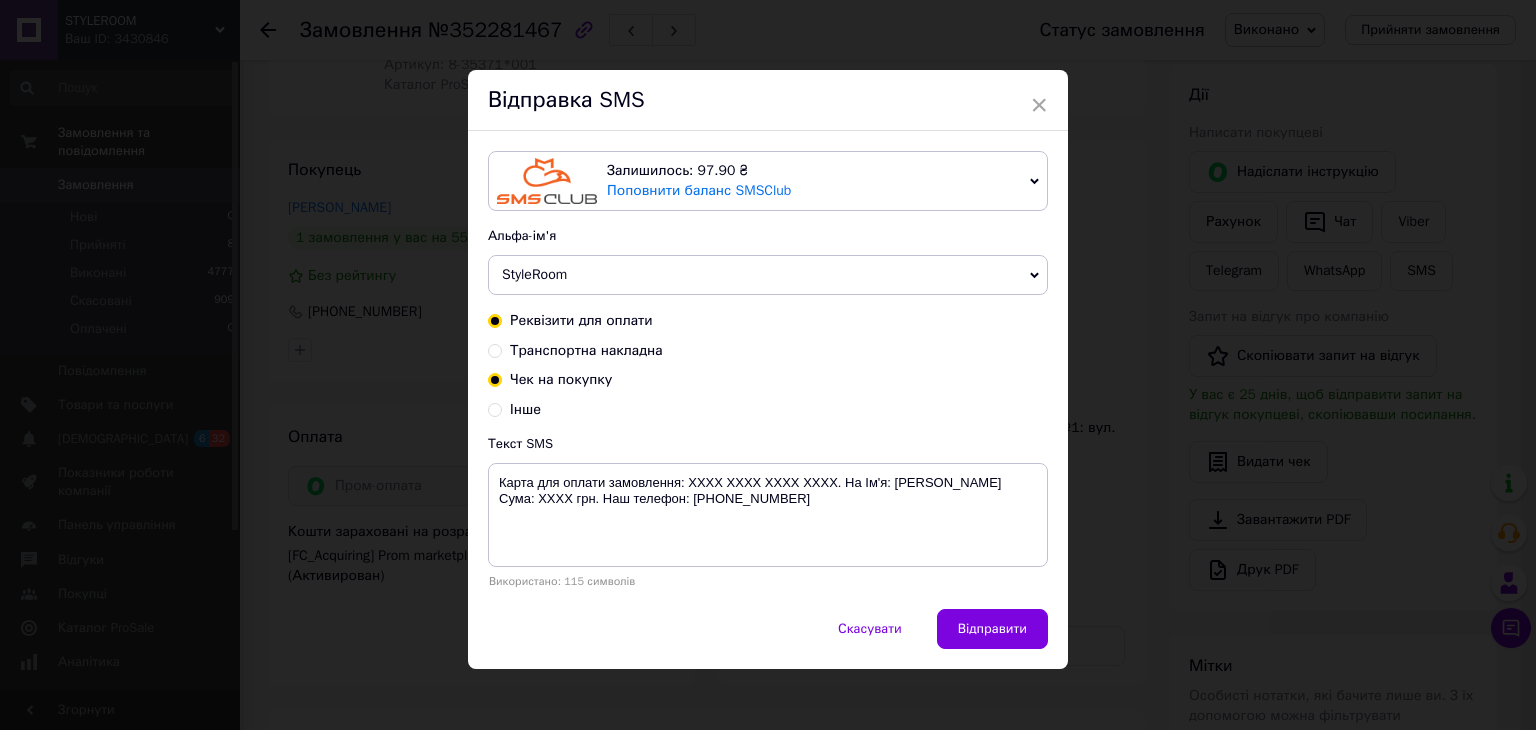 radio on "true" 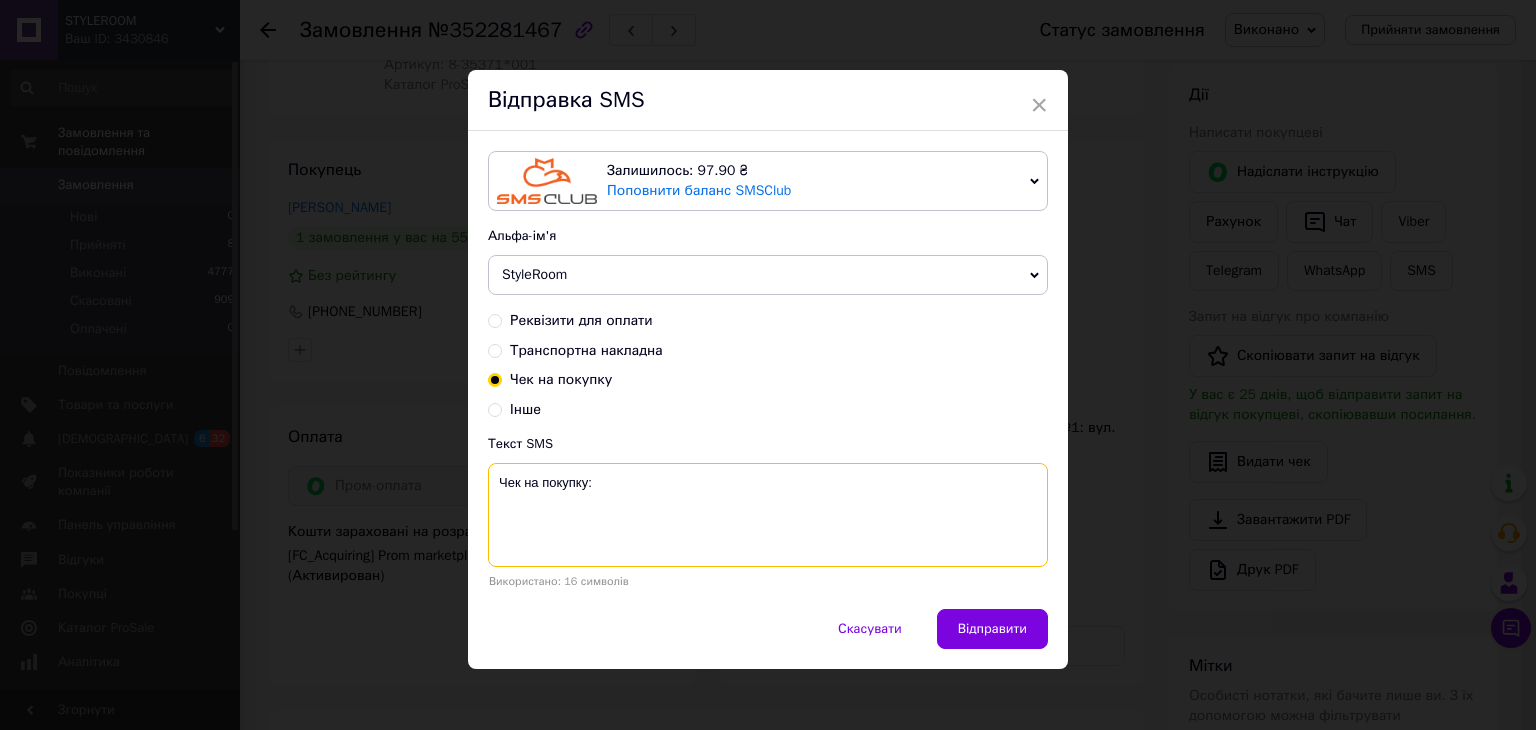 click on "Чек на покупку:" at bounding box center [768, 515] 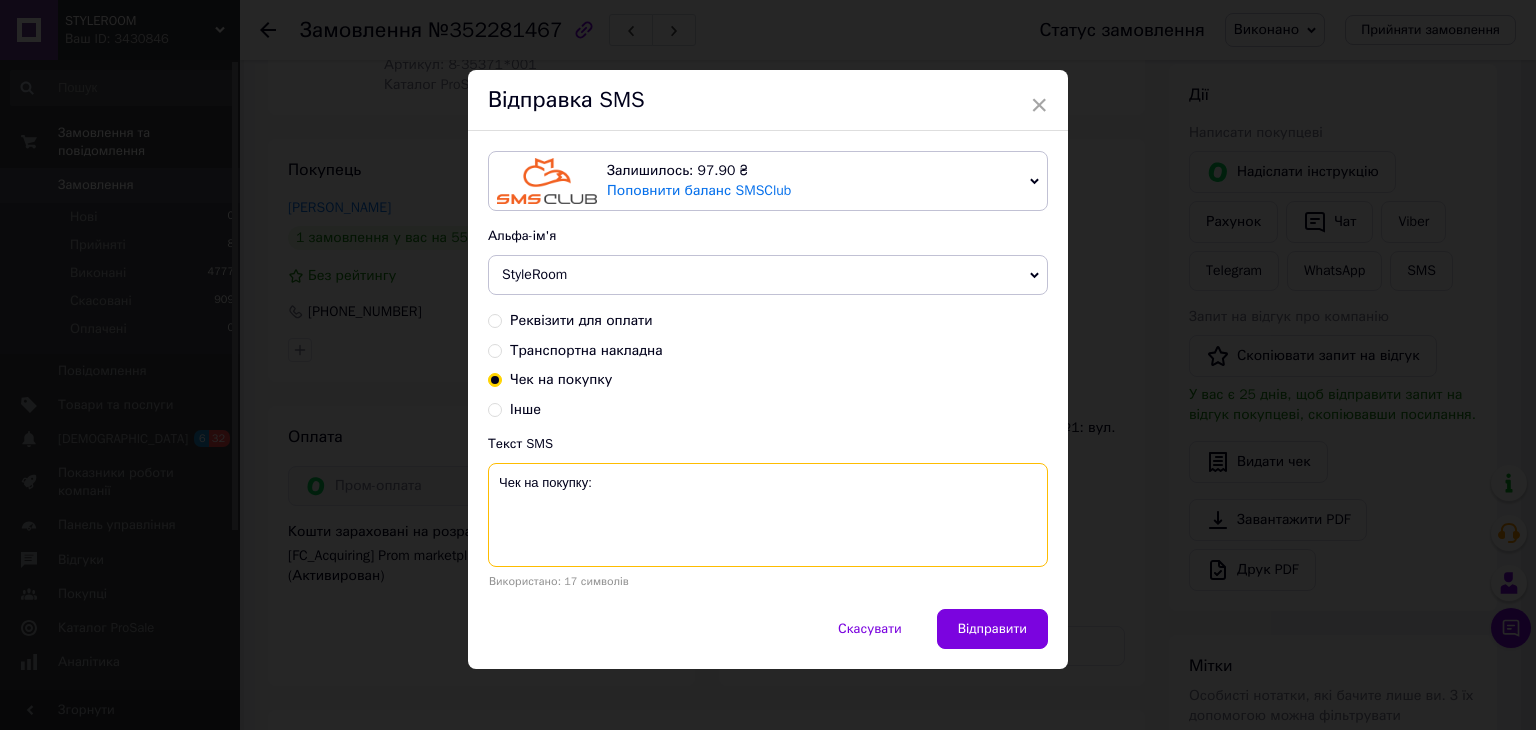 paste on "[URL][DOMAIN_NAME]" 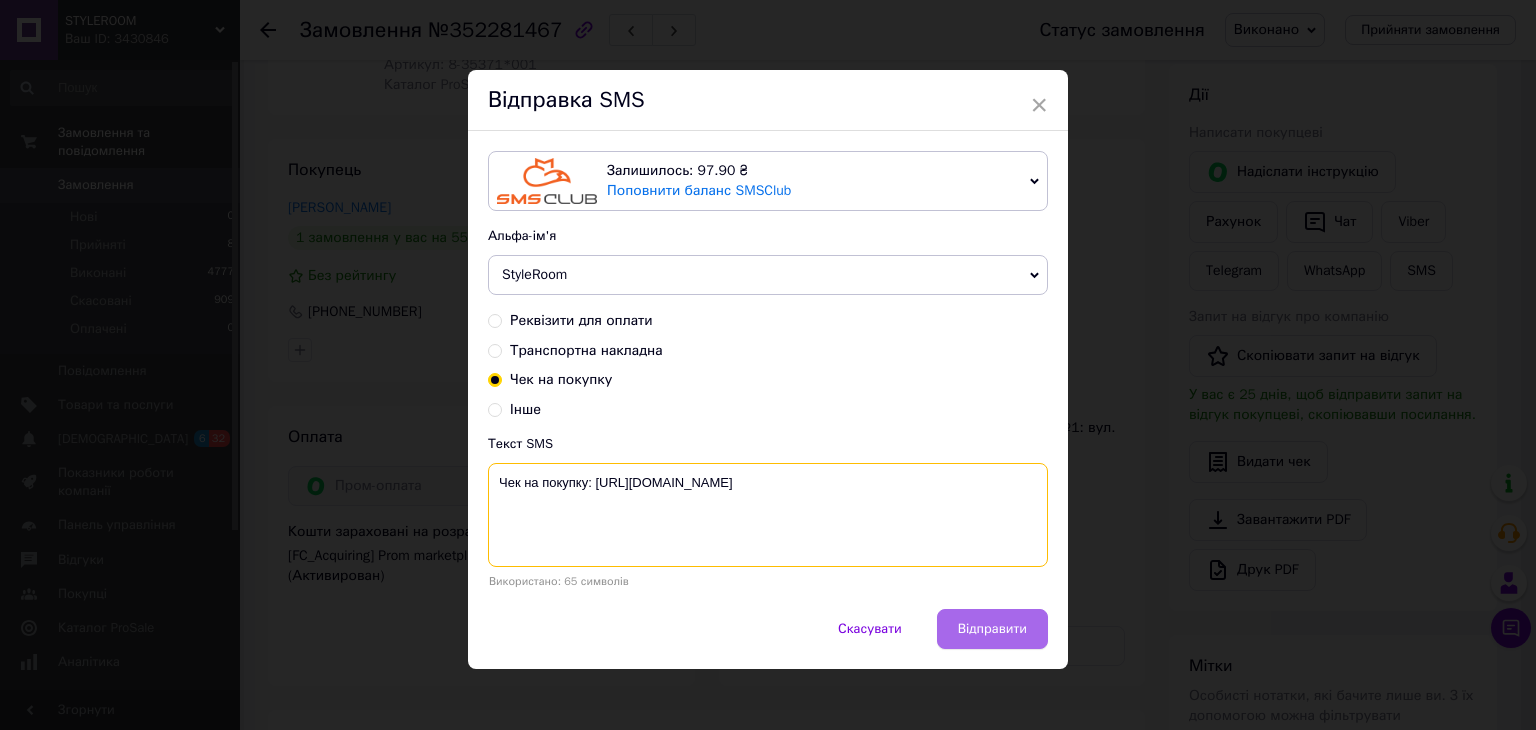 type on "Чек на покупку: [URL][DOMAIN_NAME]" 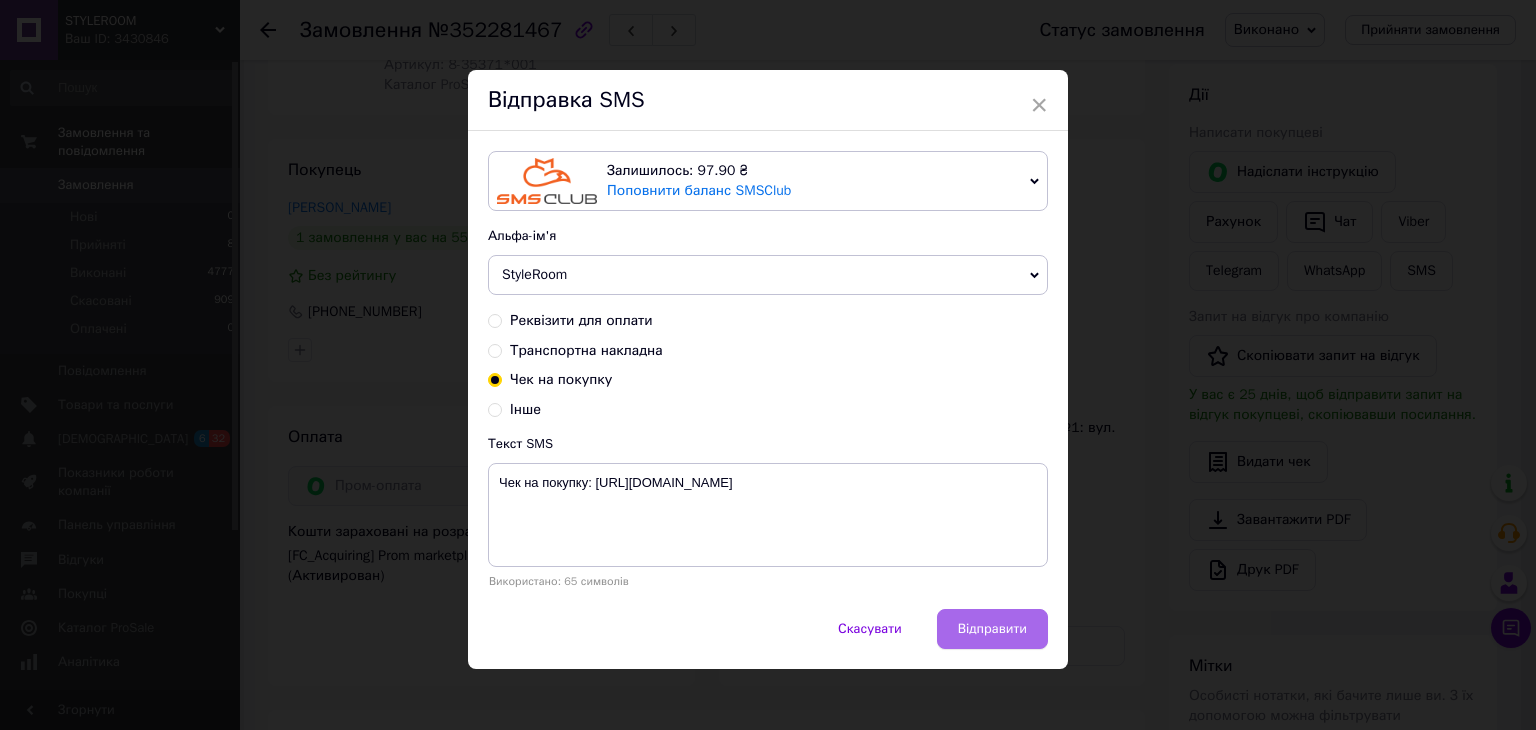 click on "Відправити" at bounding box center (992, 629) 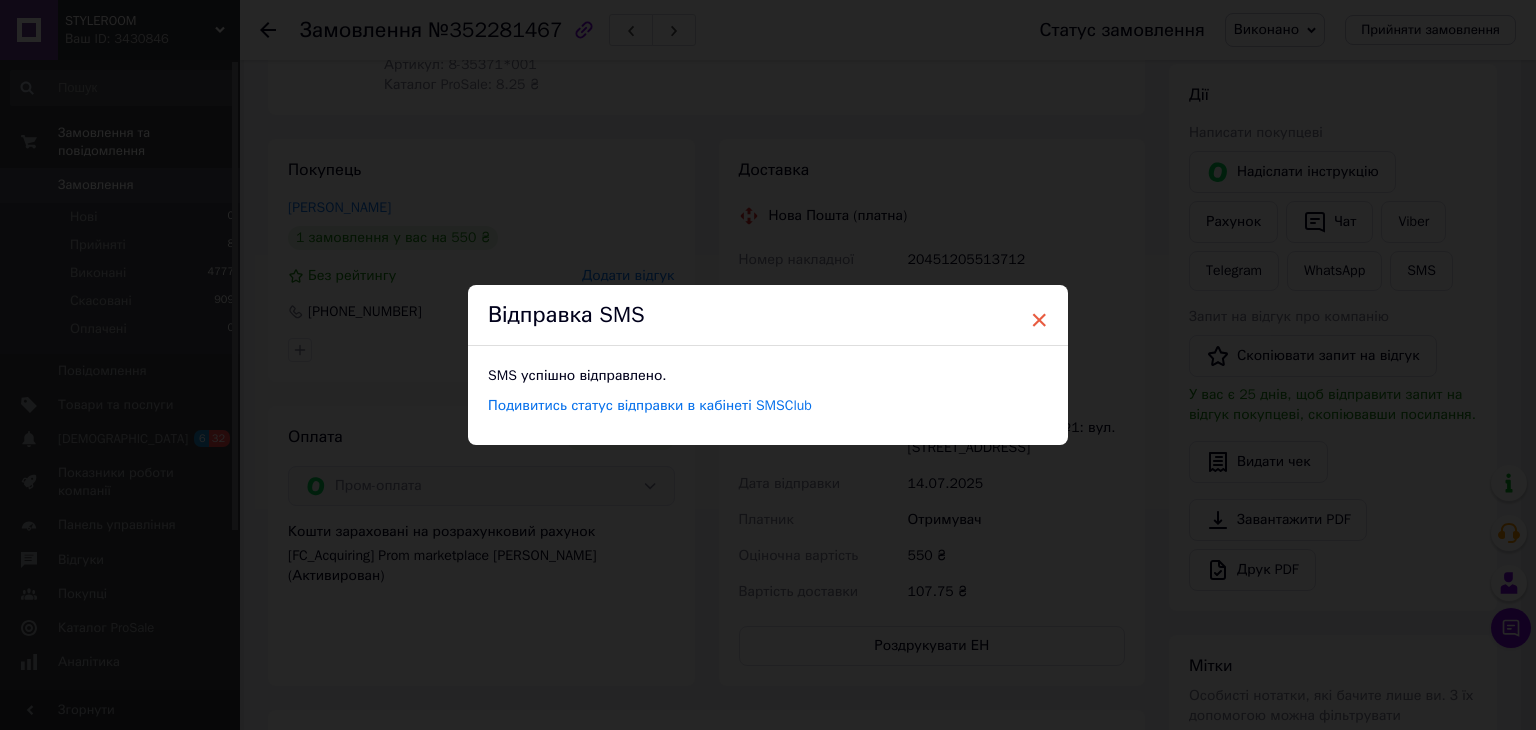 click on "×" at bounding box center (1039, 320) 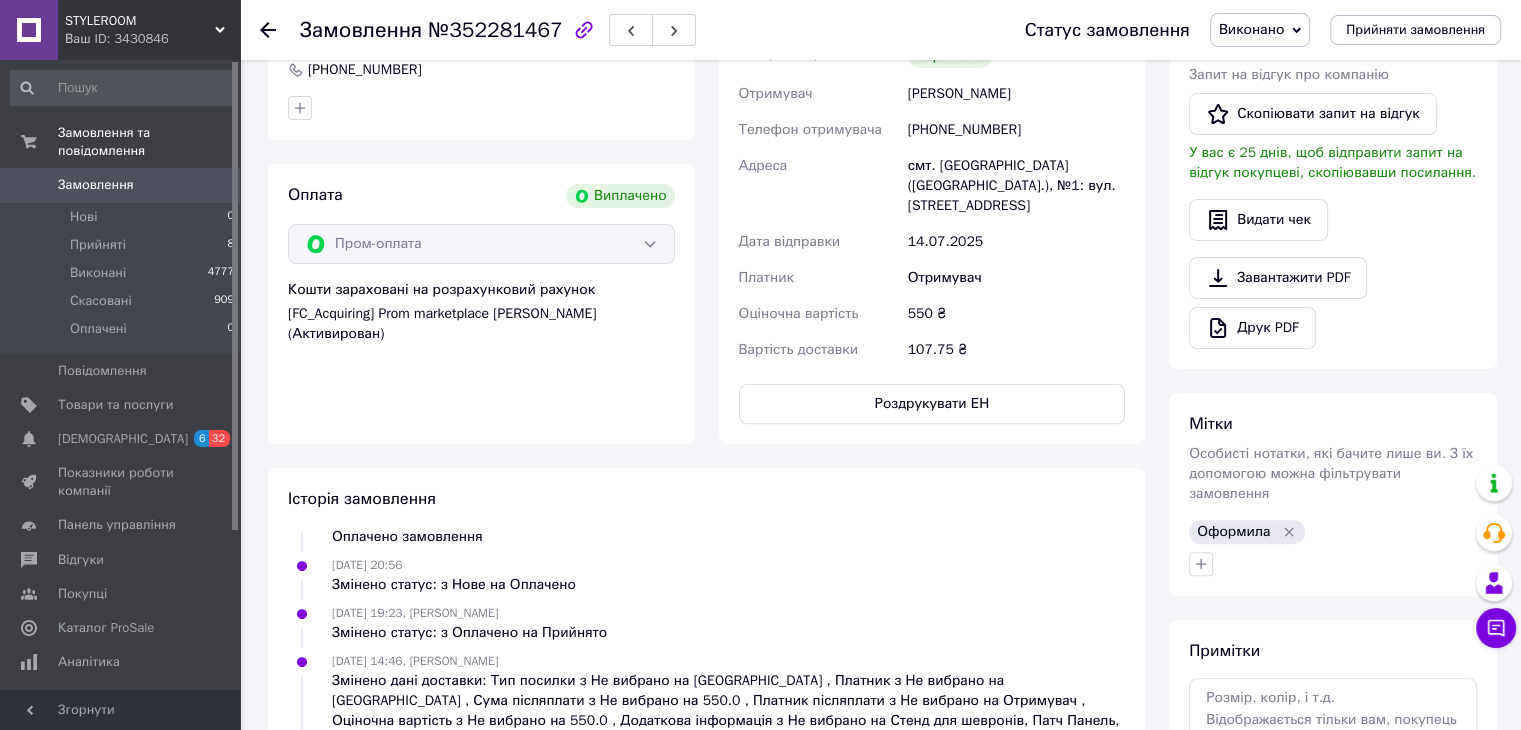 scroll, scrollTop: 900, scrollLeft: 0, axis: vertical 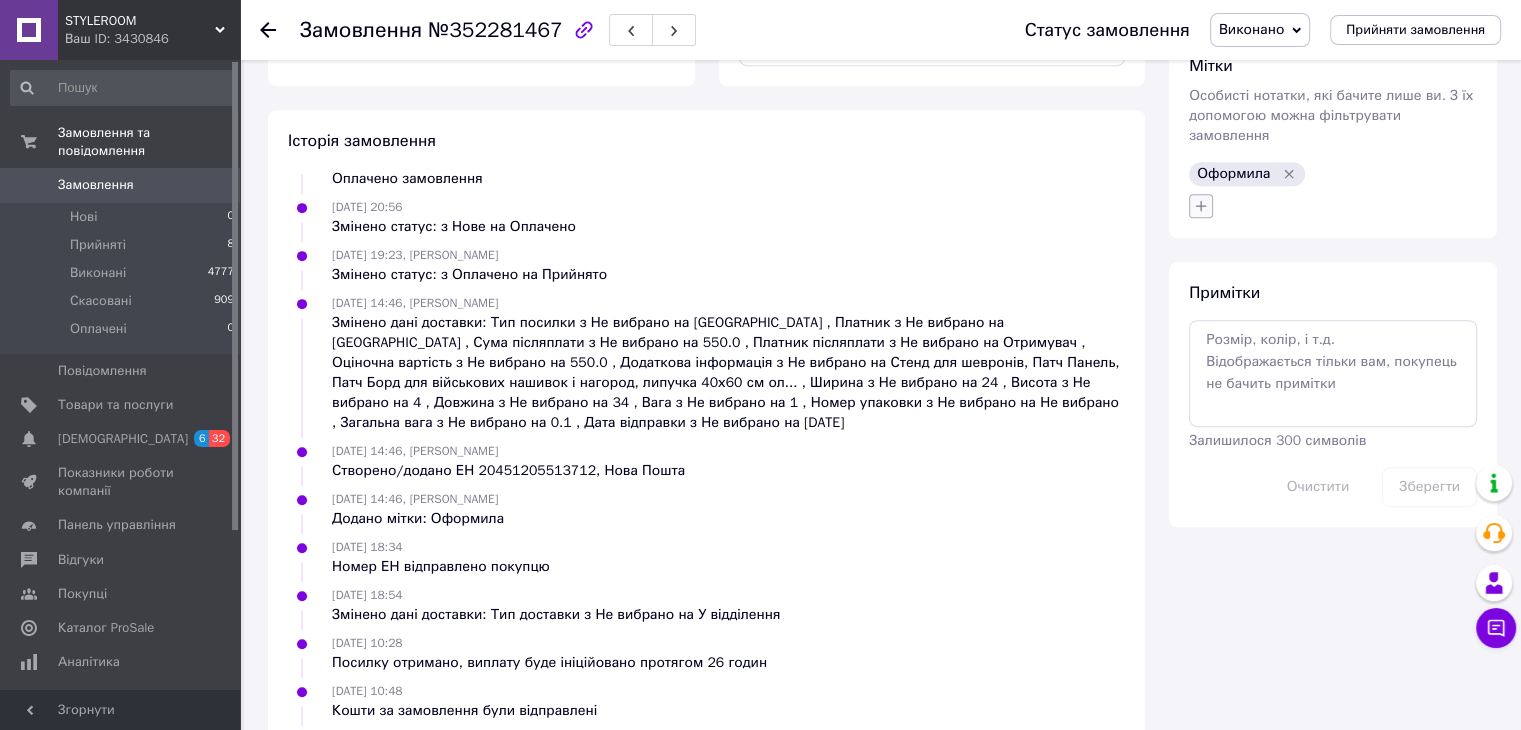 click 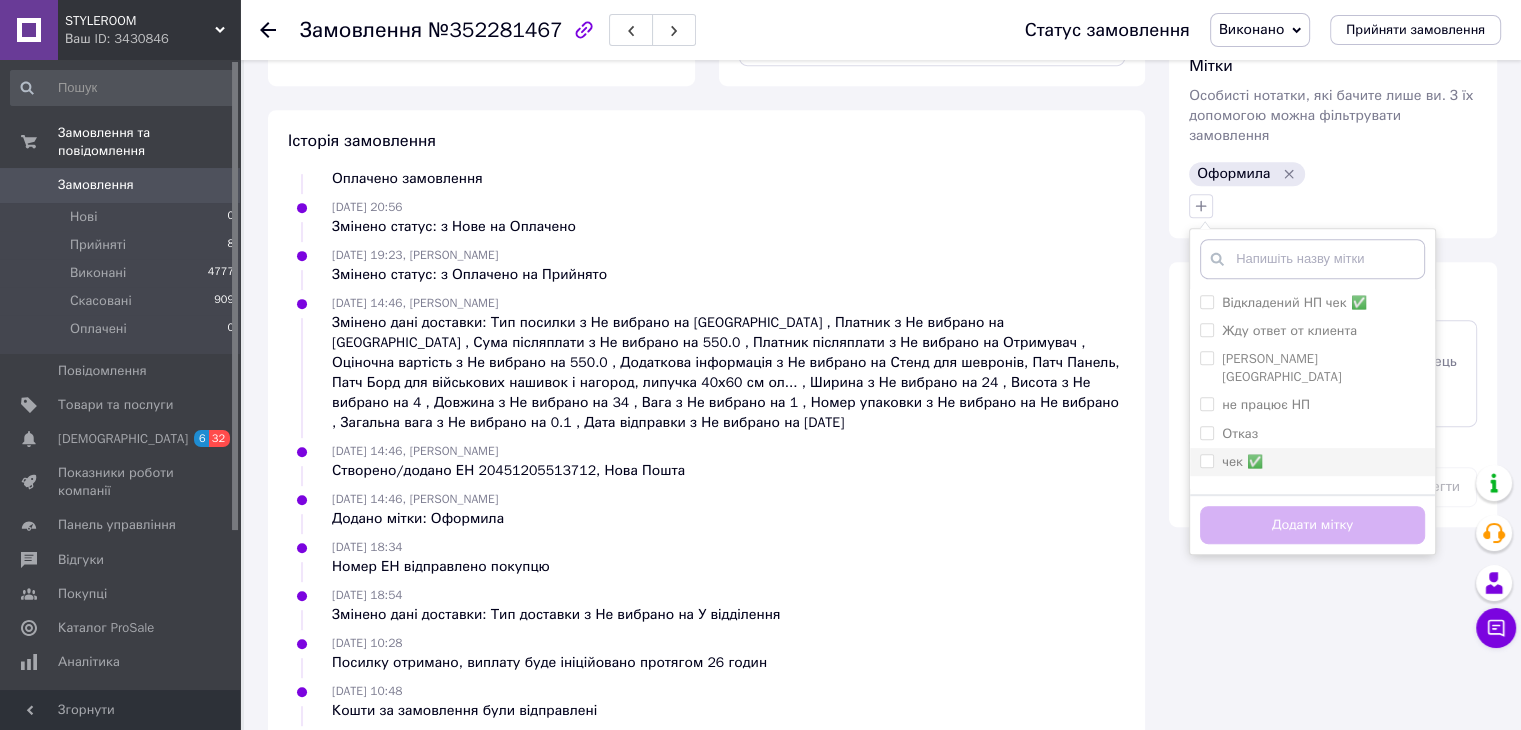 click on "чек ✅" at bounding box center [1206, 460] 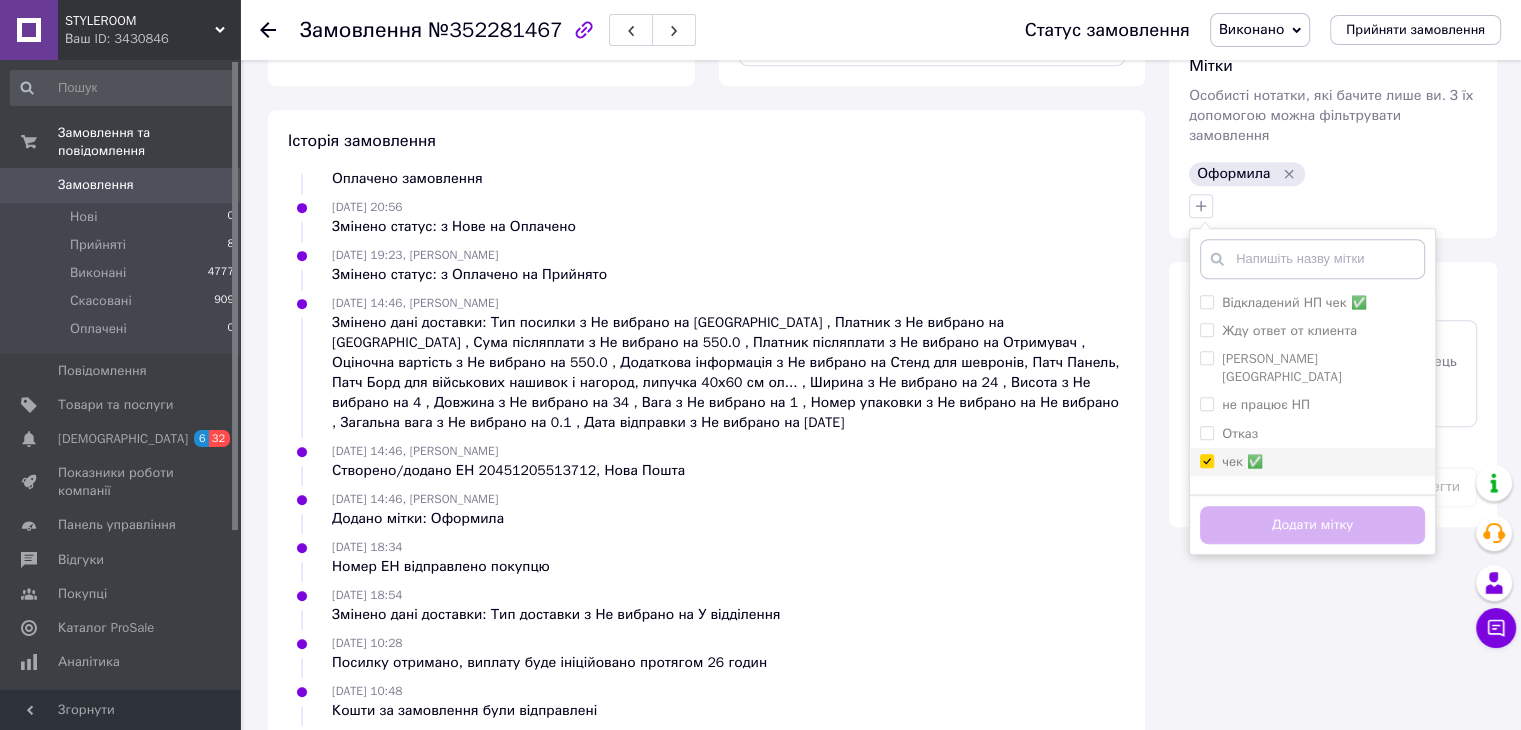 checkbox on "true" 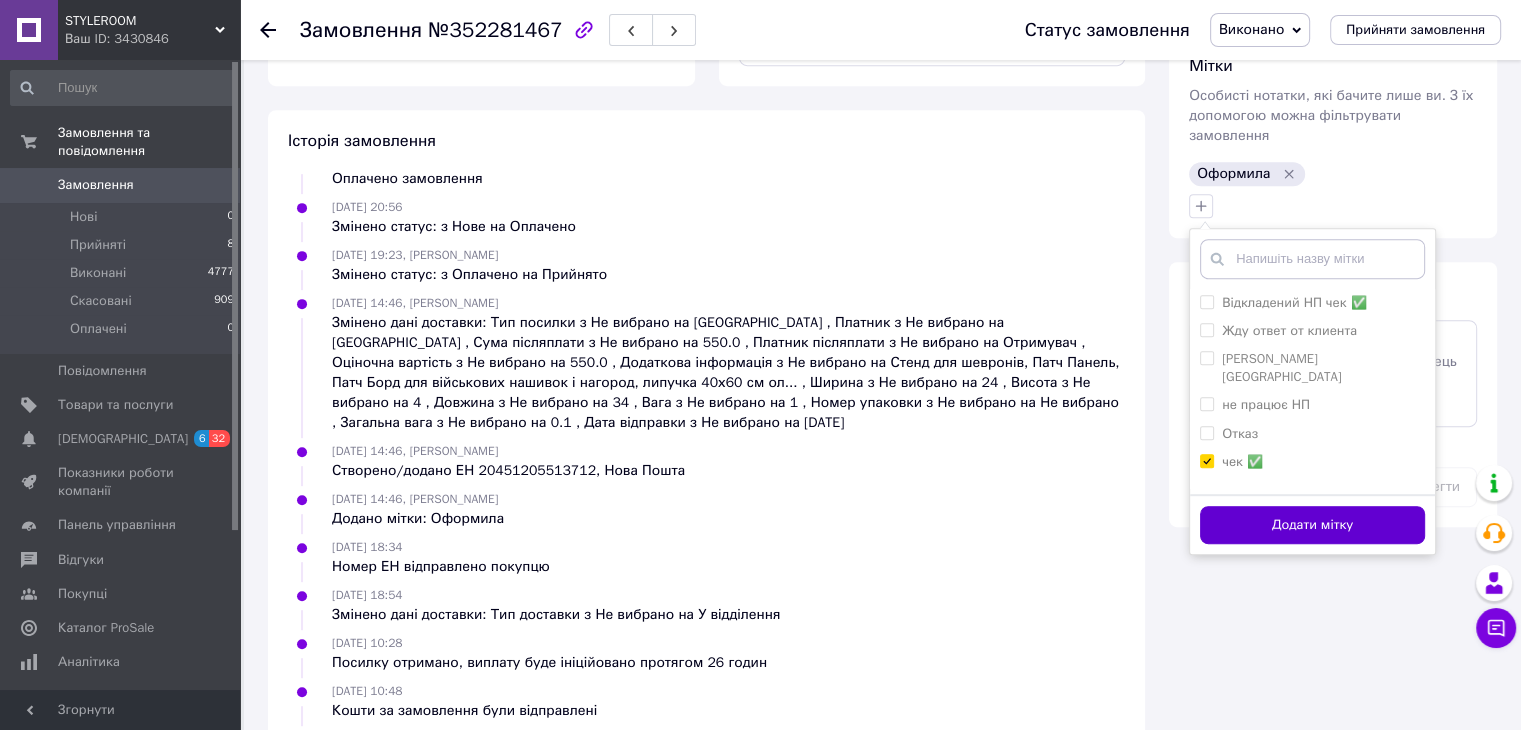 drag, startPoint x: 1240, startPoint y: 525, endPoint x: 1244, endPoint y: 511, distance: 14.56022 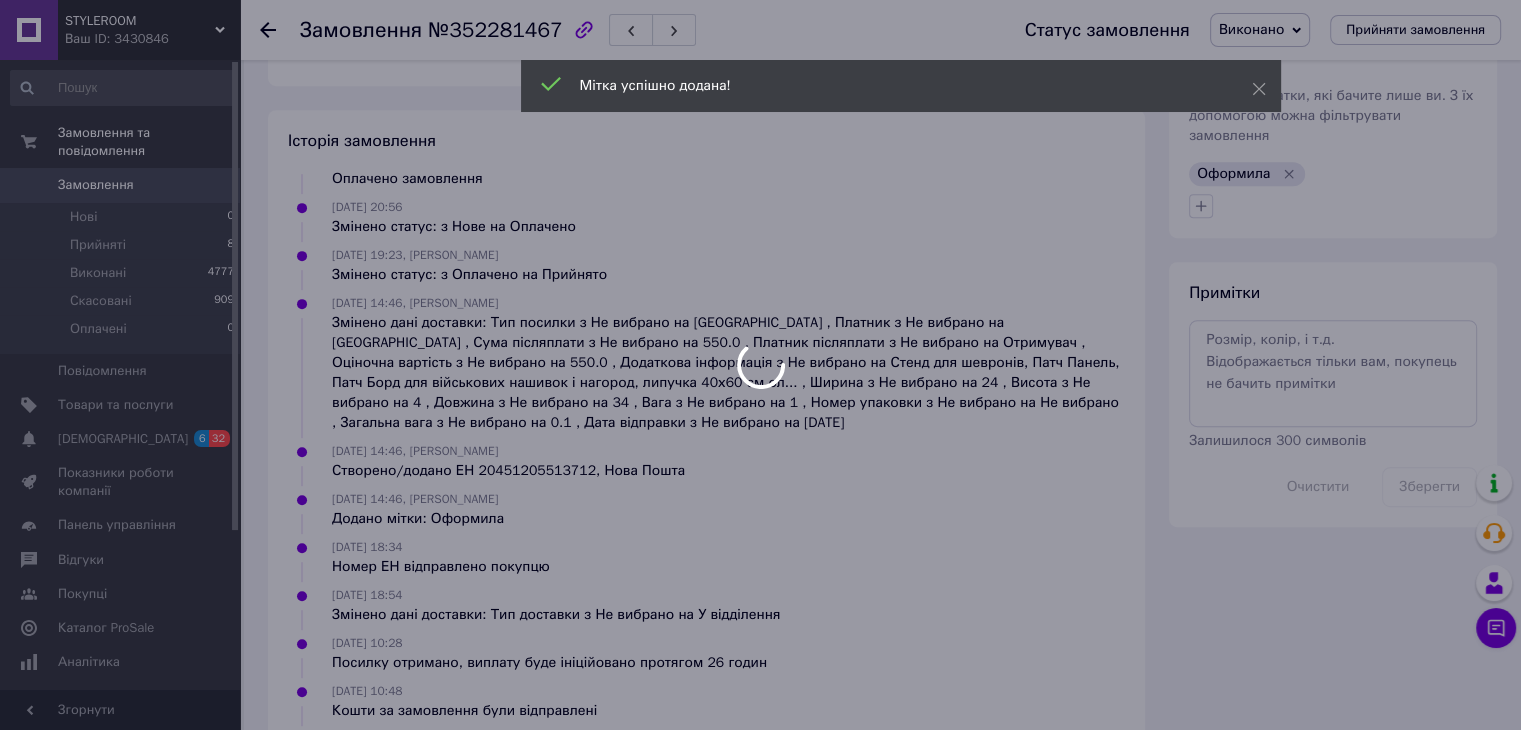 scroll, scrollTop: 168, scrollLeft: 0, axis: vertical 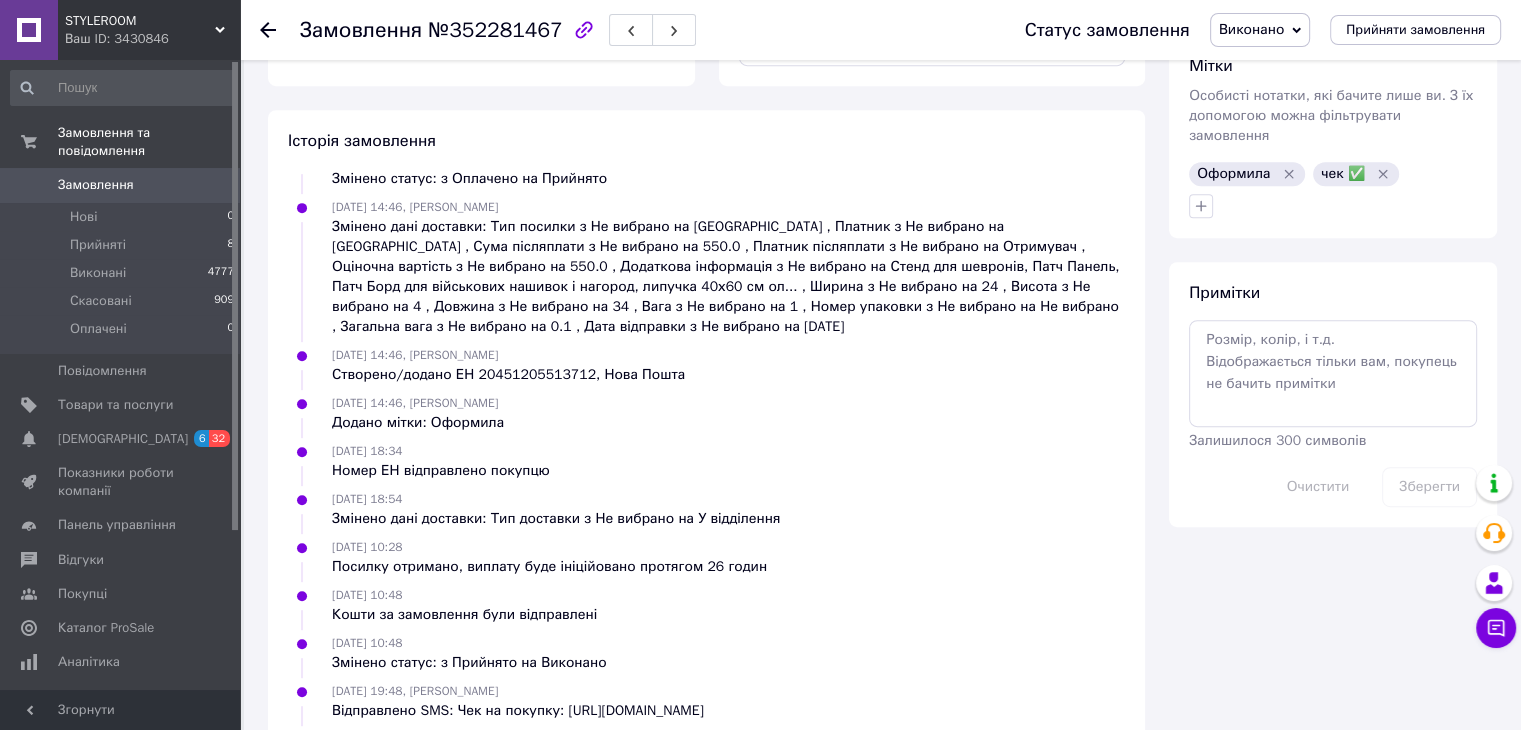 click 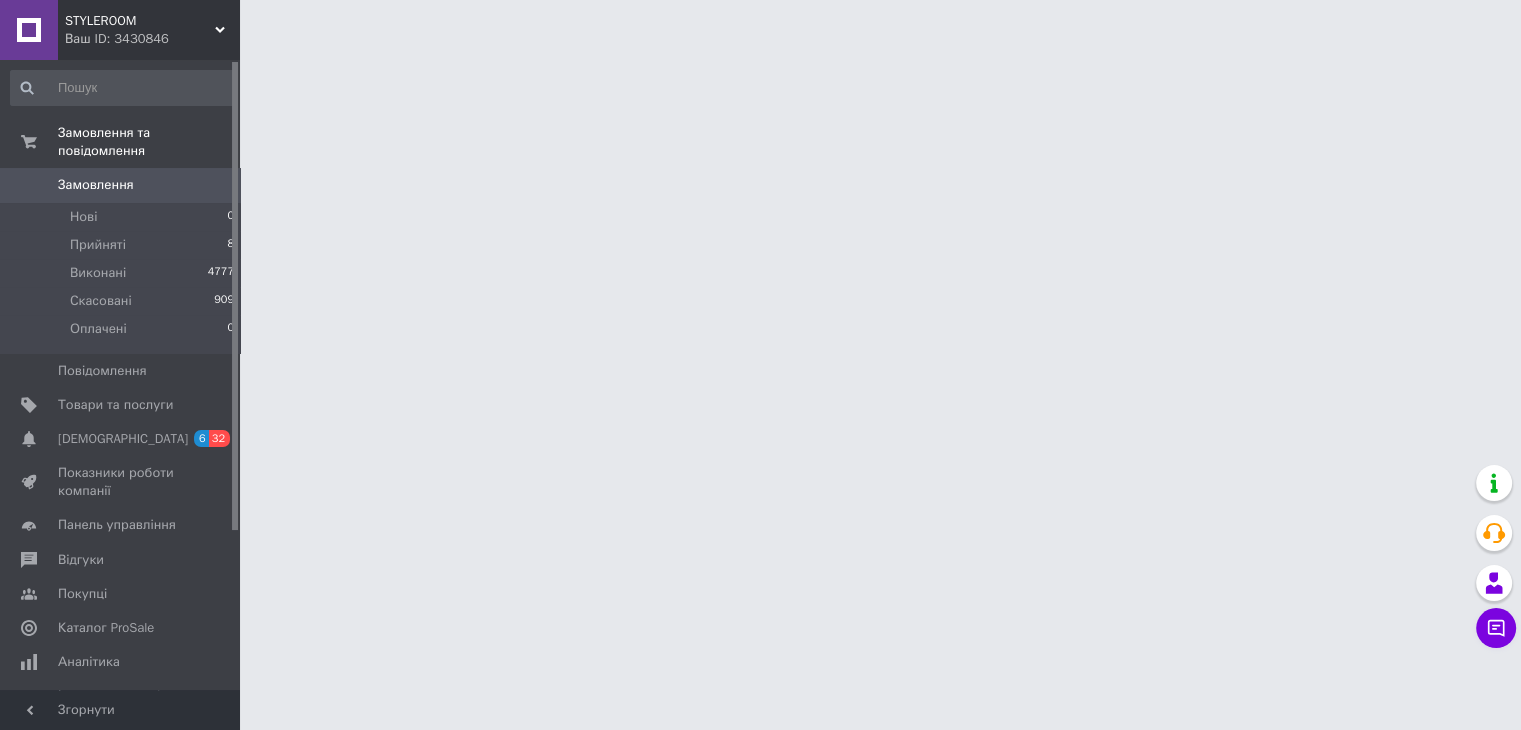 scroll, scrollTop: 0, scrollLeft: 0, axis: both 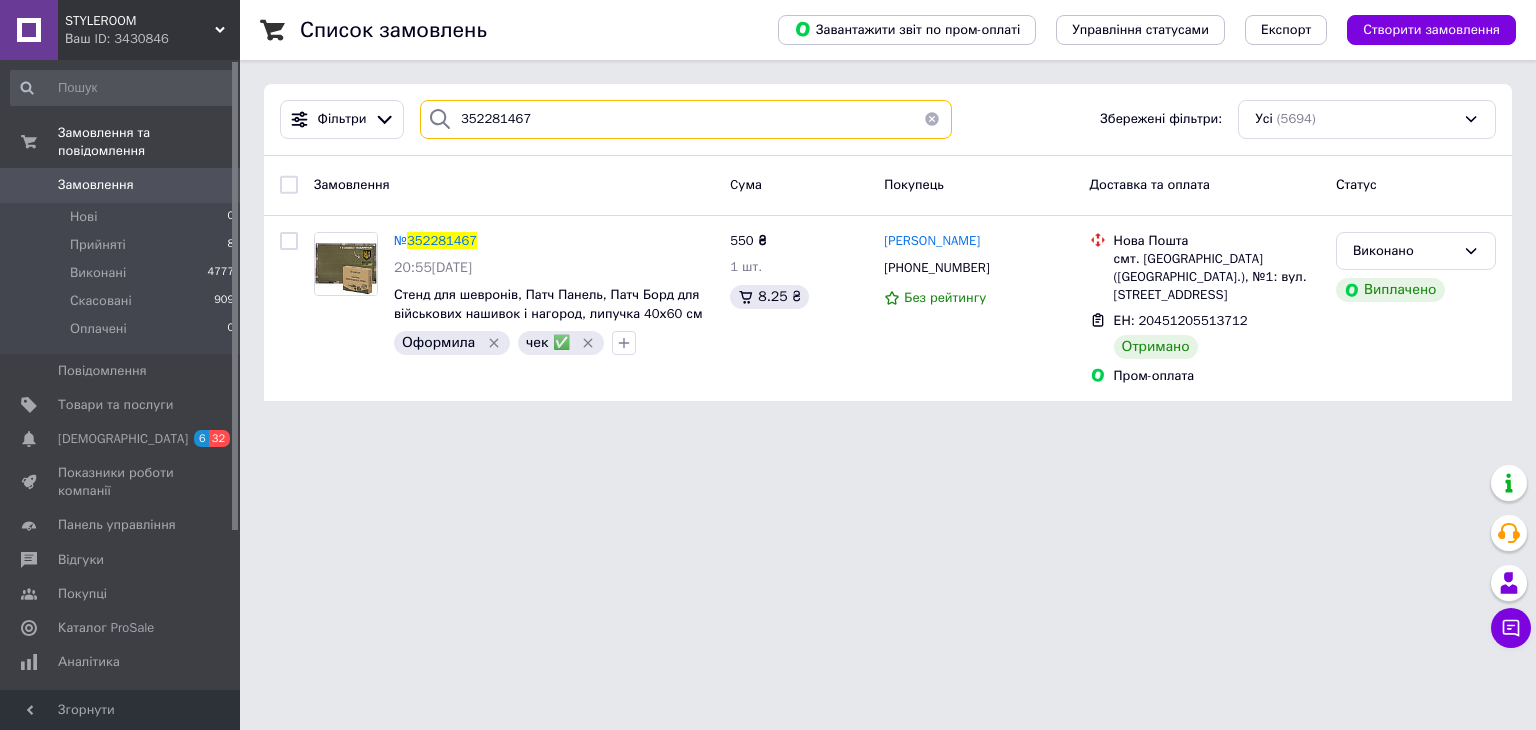 drag, startPoint x: 576, startPoint y: 122, endPoint x: 443, endPoint y: 122, distance: 133 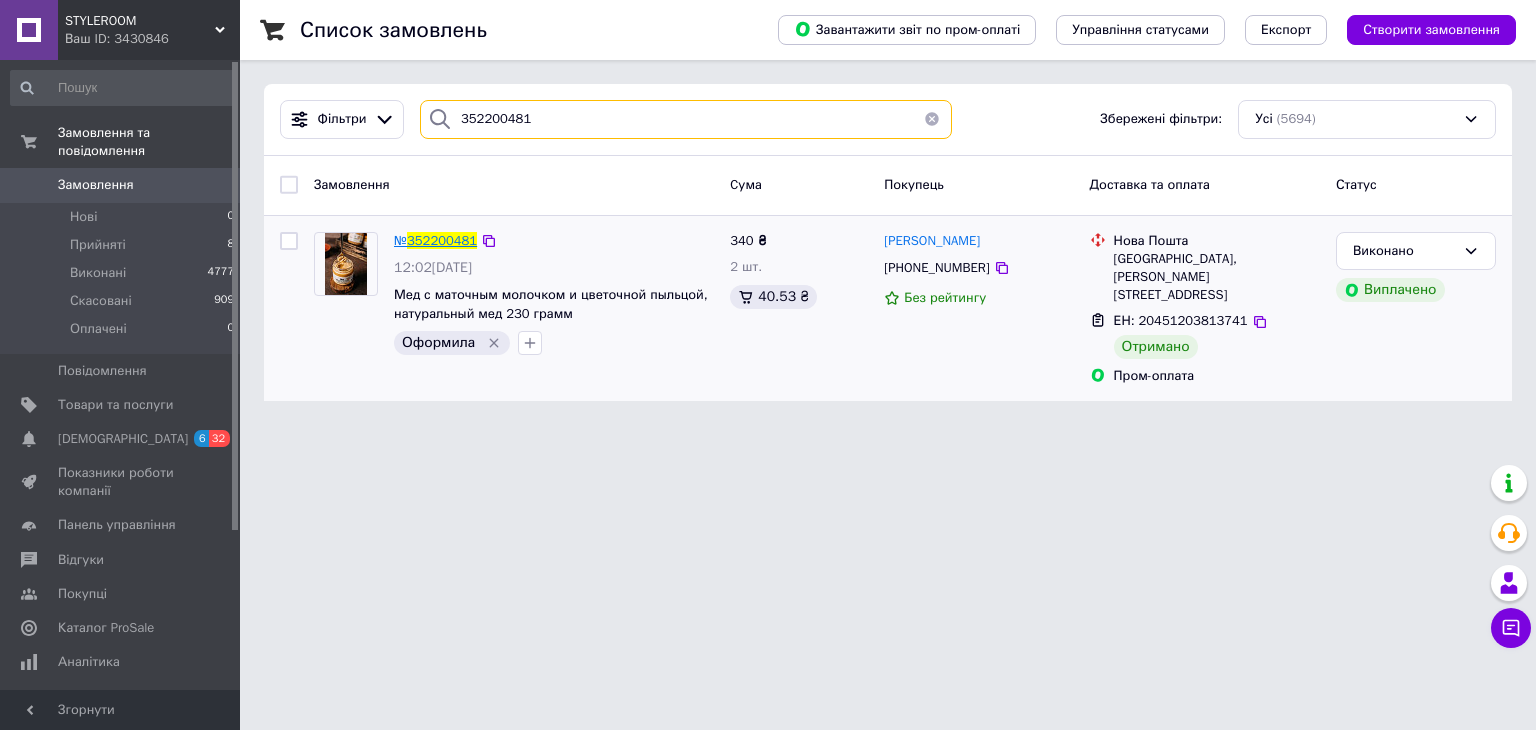 type on "352200481" 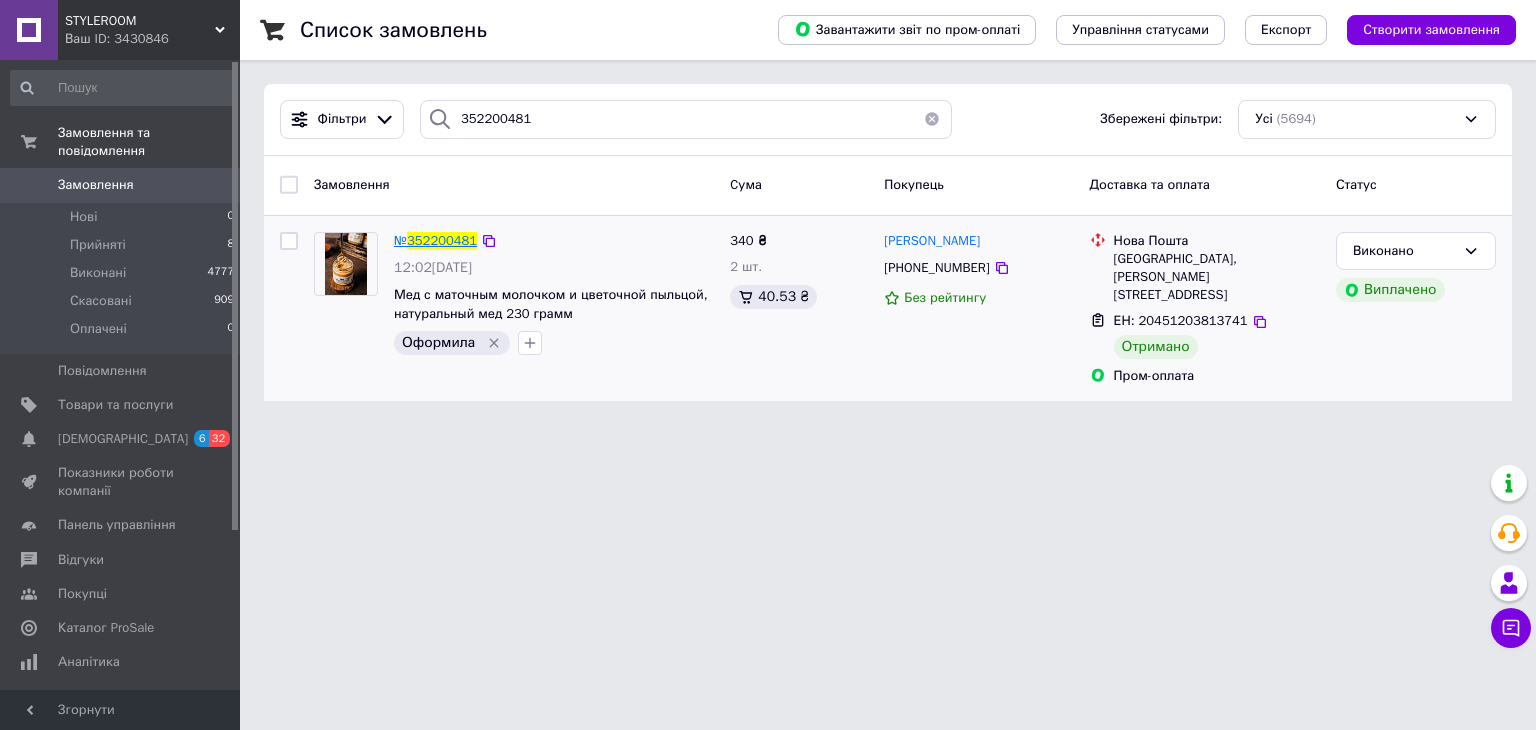 click on "352200481" at bounding box center [442, 240] 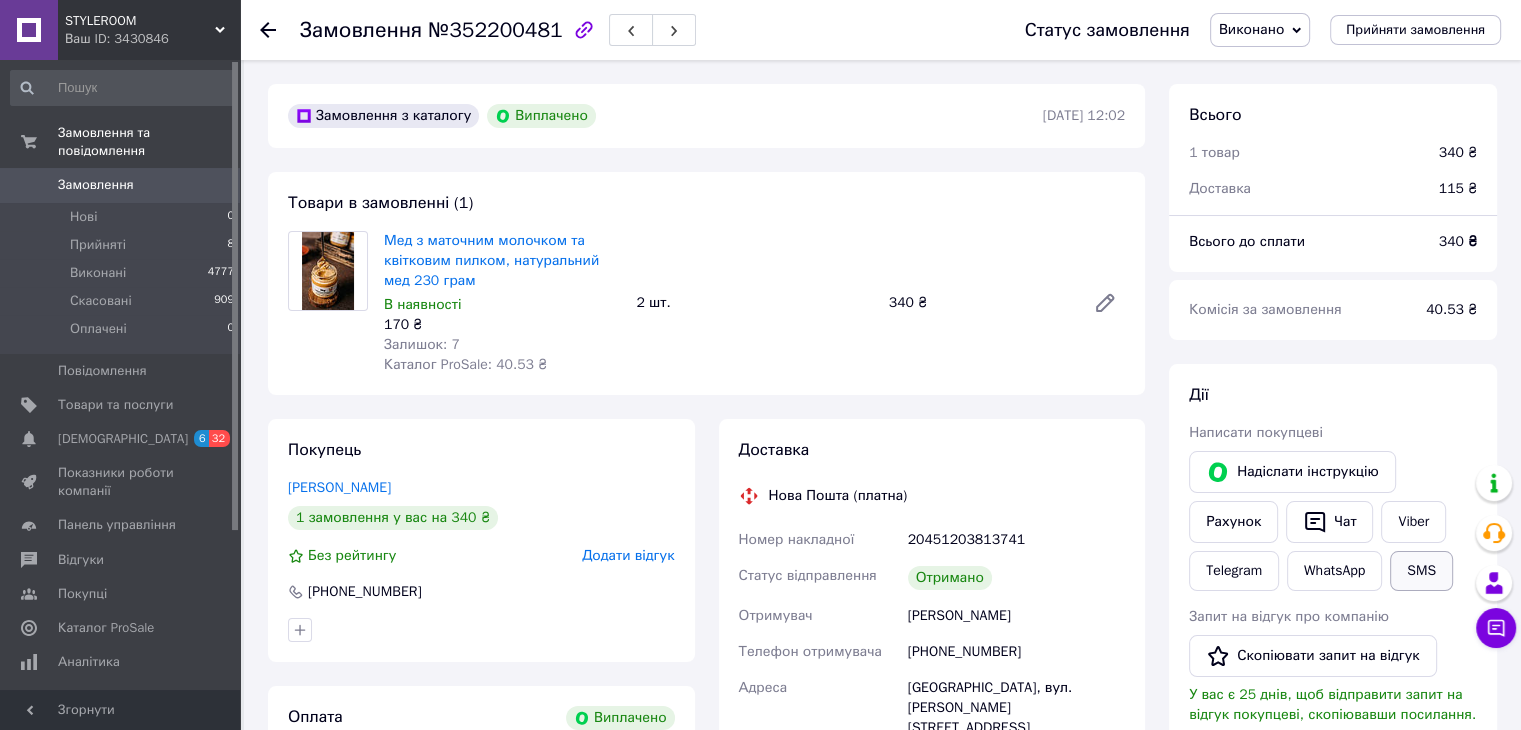 click on "SMS" at bounding box center [1421, 571] 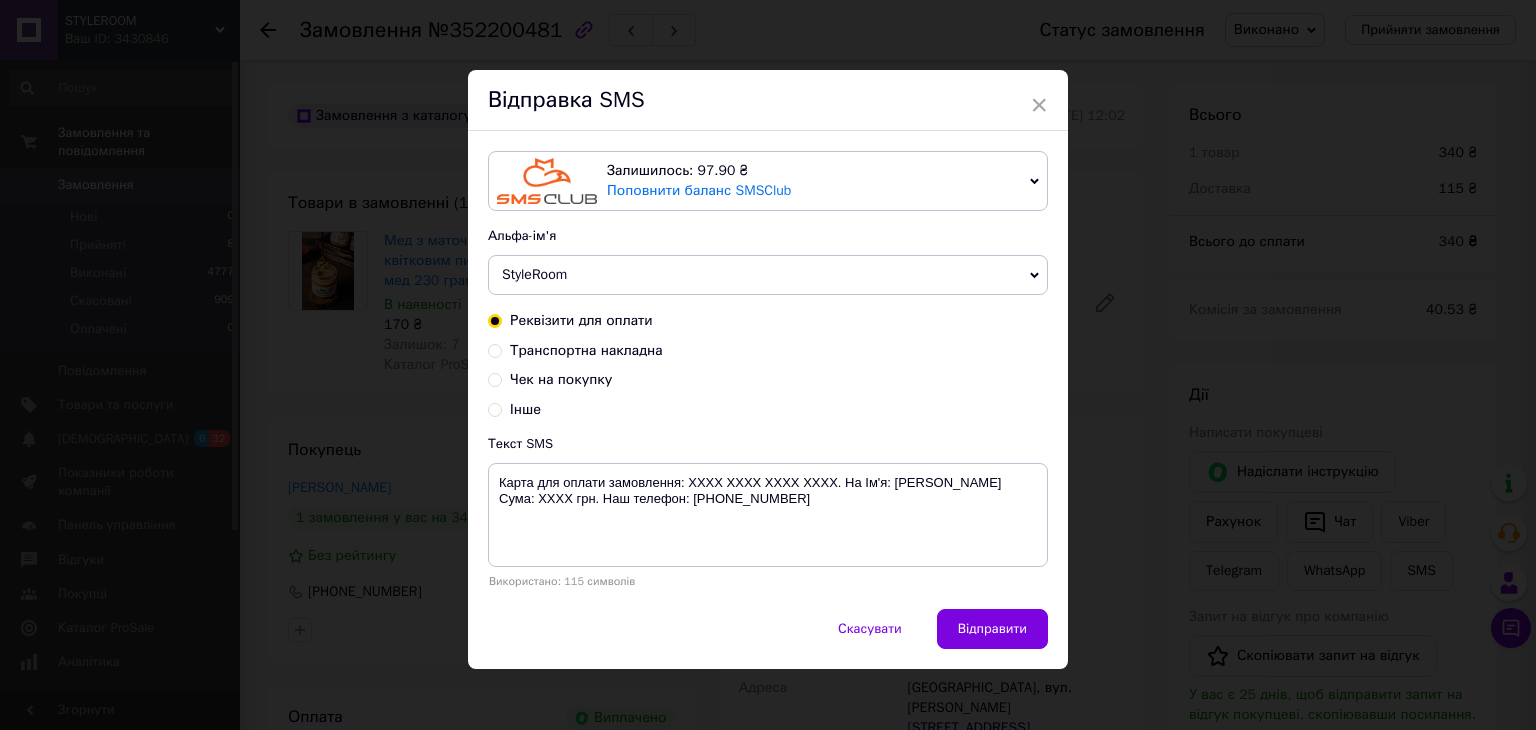 click on "Чек на покупку" at bounding box center (561, 379) 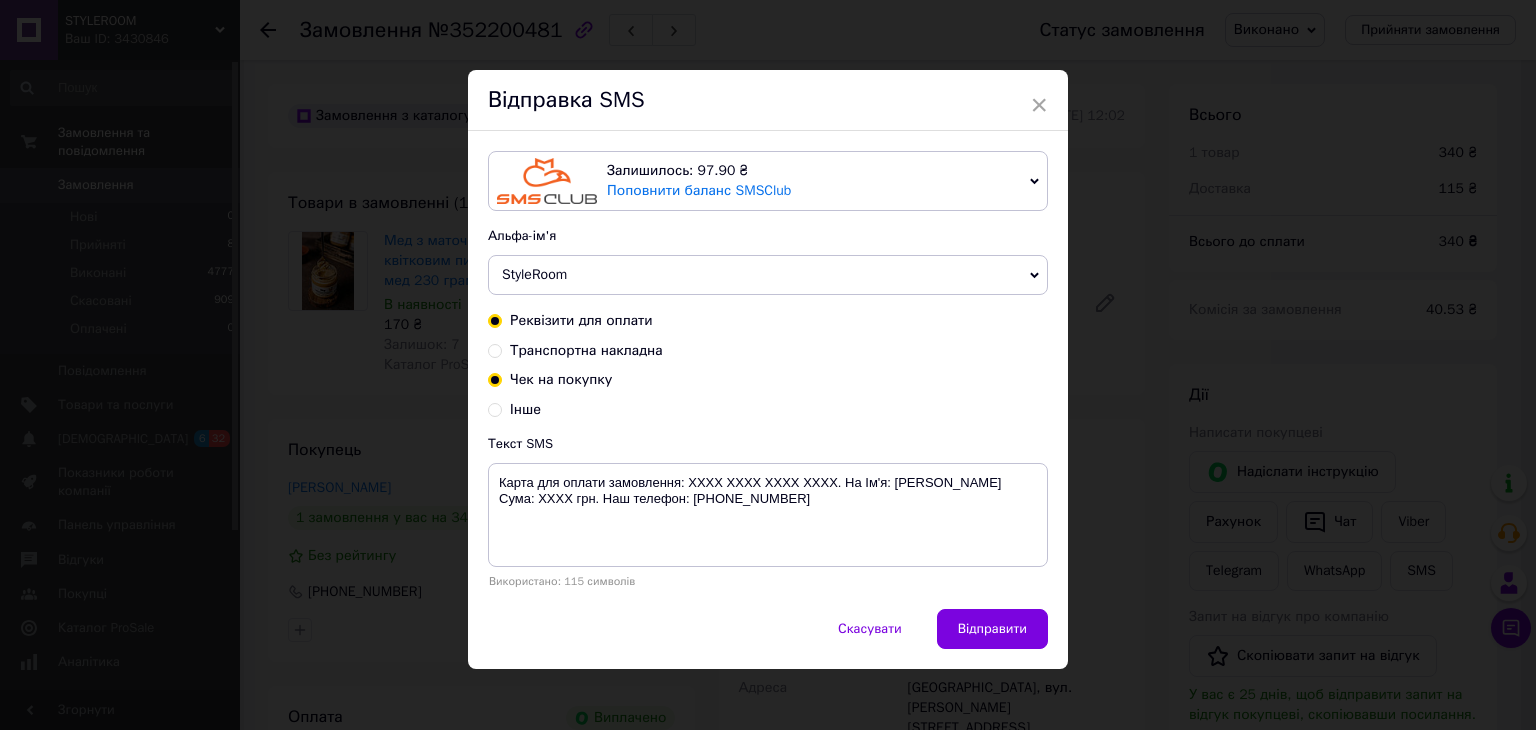 radio on "true" 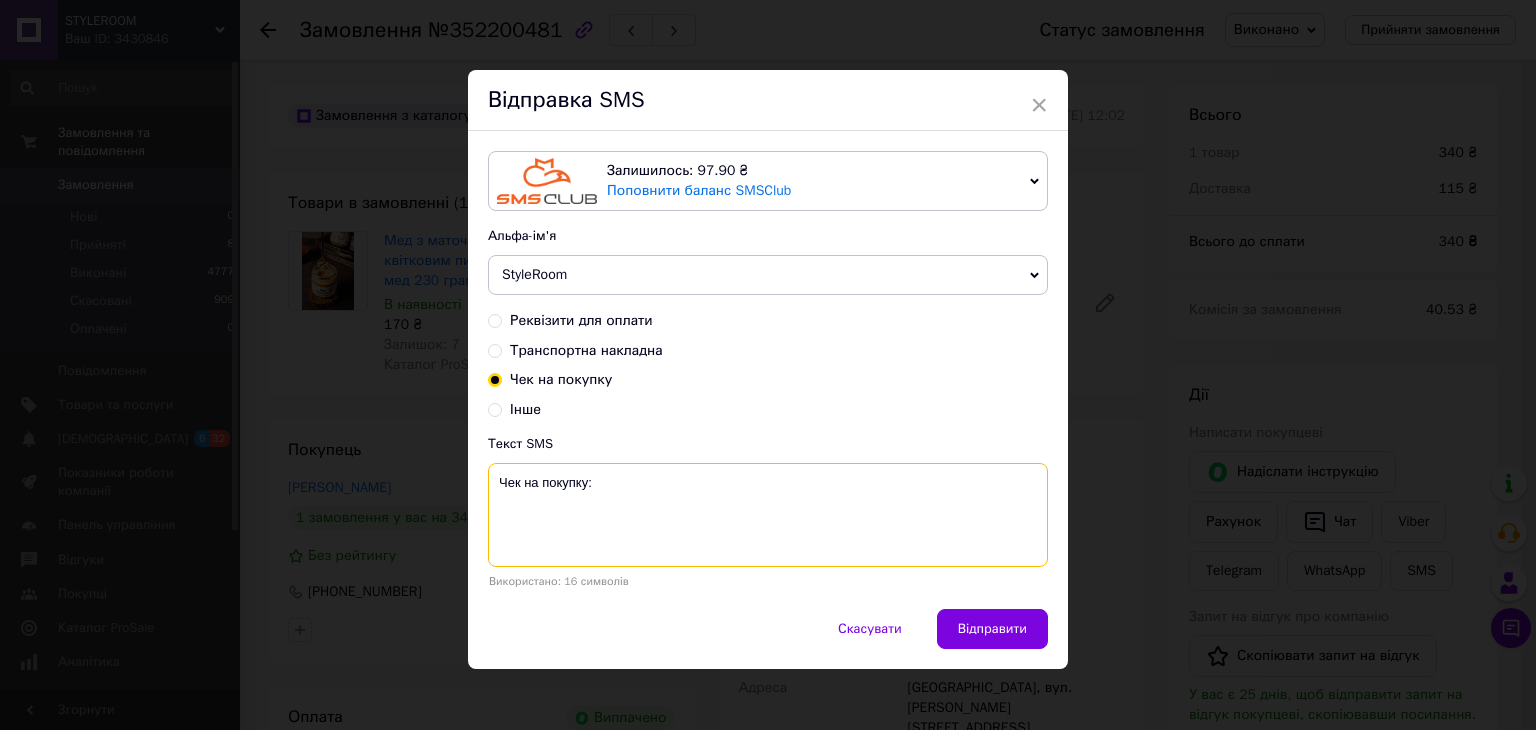 click on "Чек на покупку:" at bounding box center (768, 515) 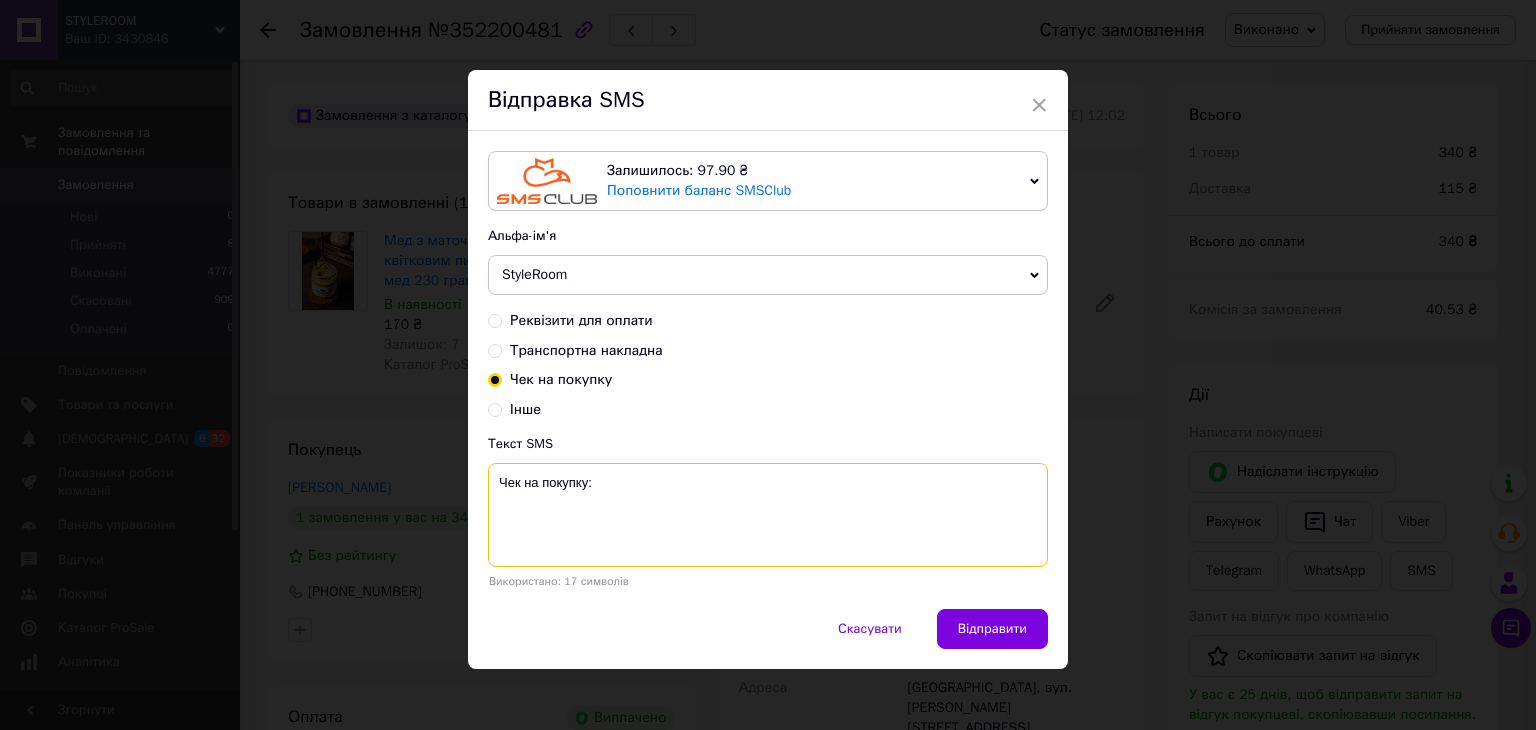 paste on "[URL][DOMAIN_NAME]" 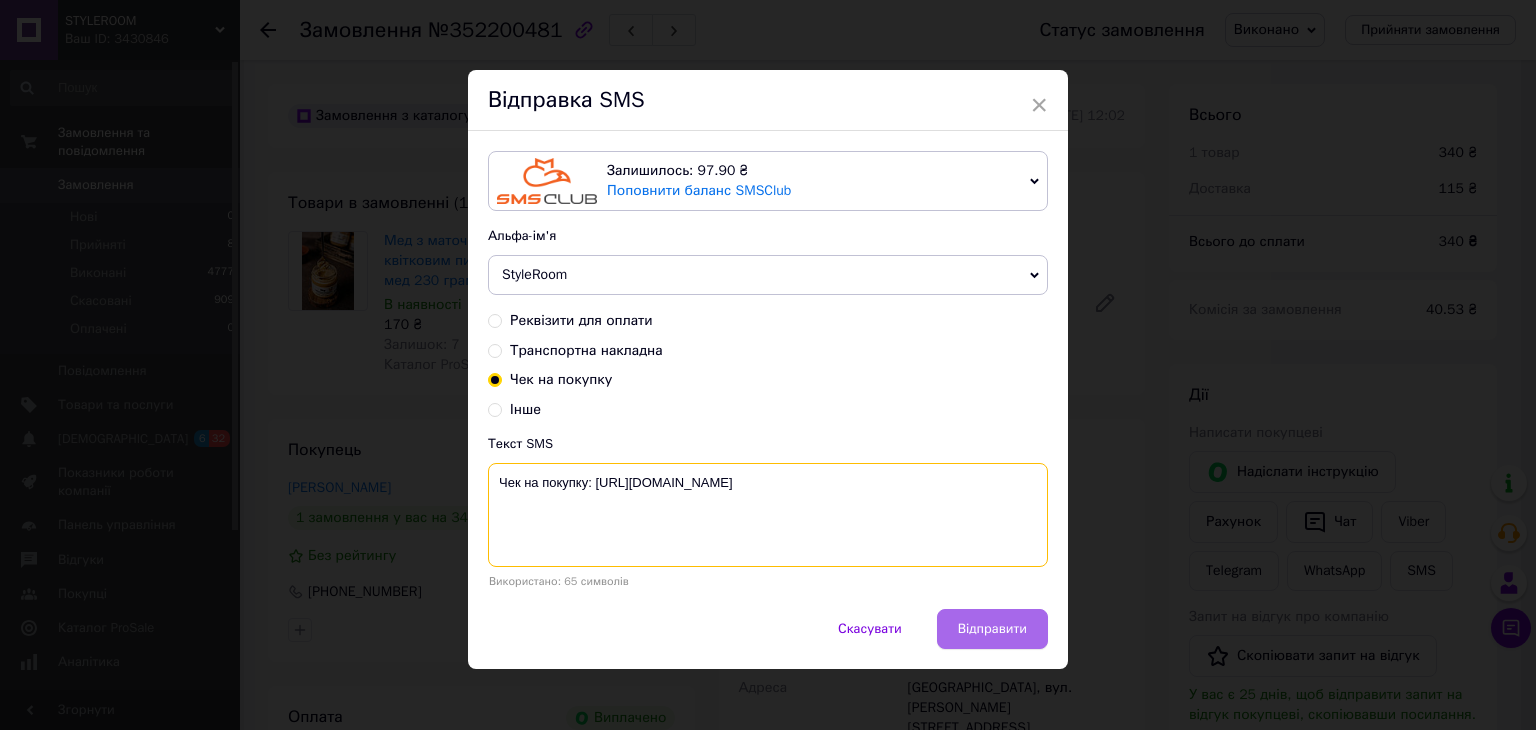 type on "Чек на покупку: [URL][DOMAIN_NAME]" 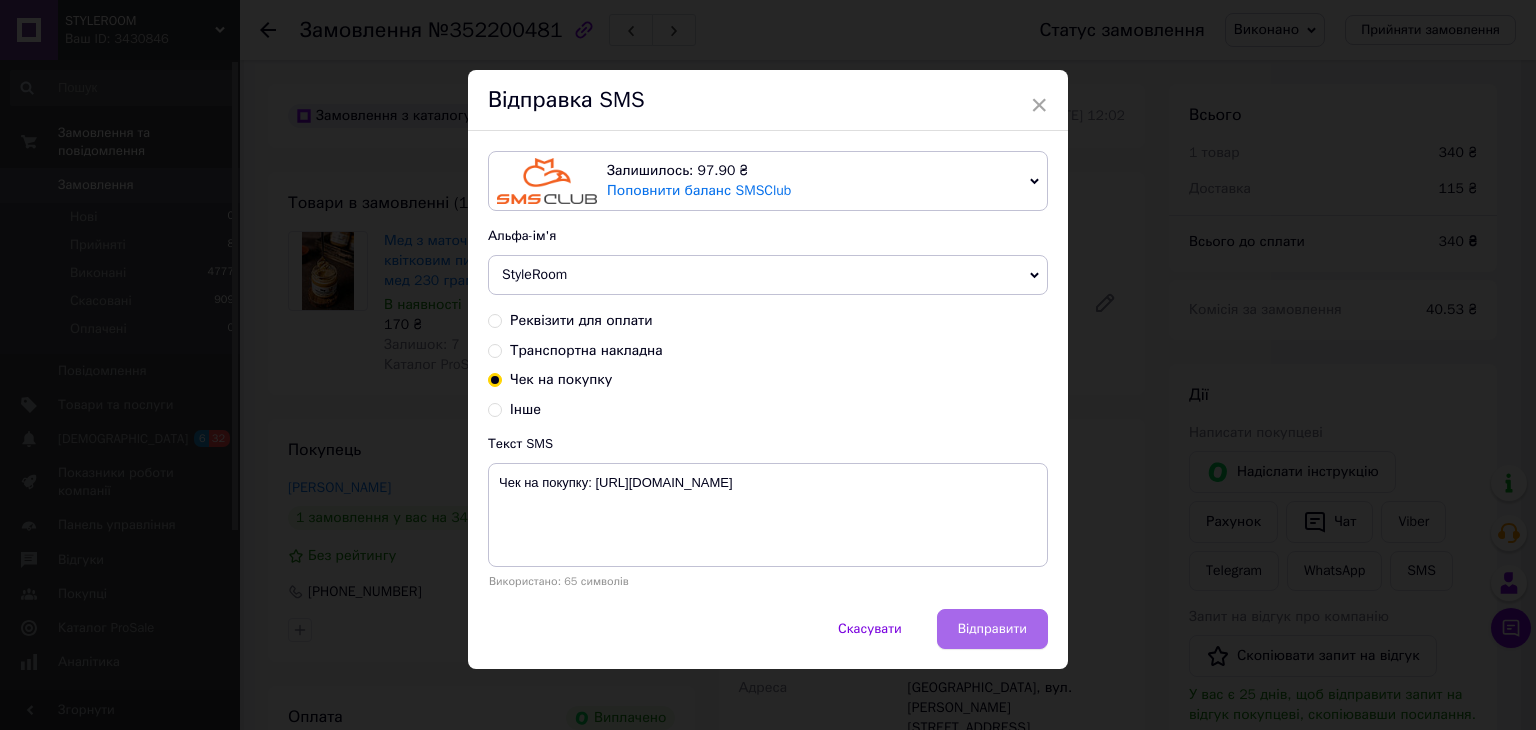 click on "Відправити" at bounding box center [992, 629] 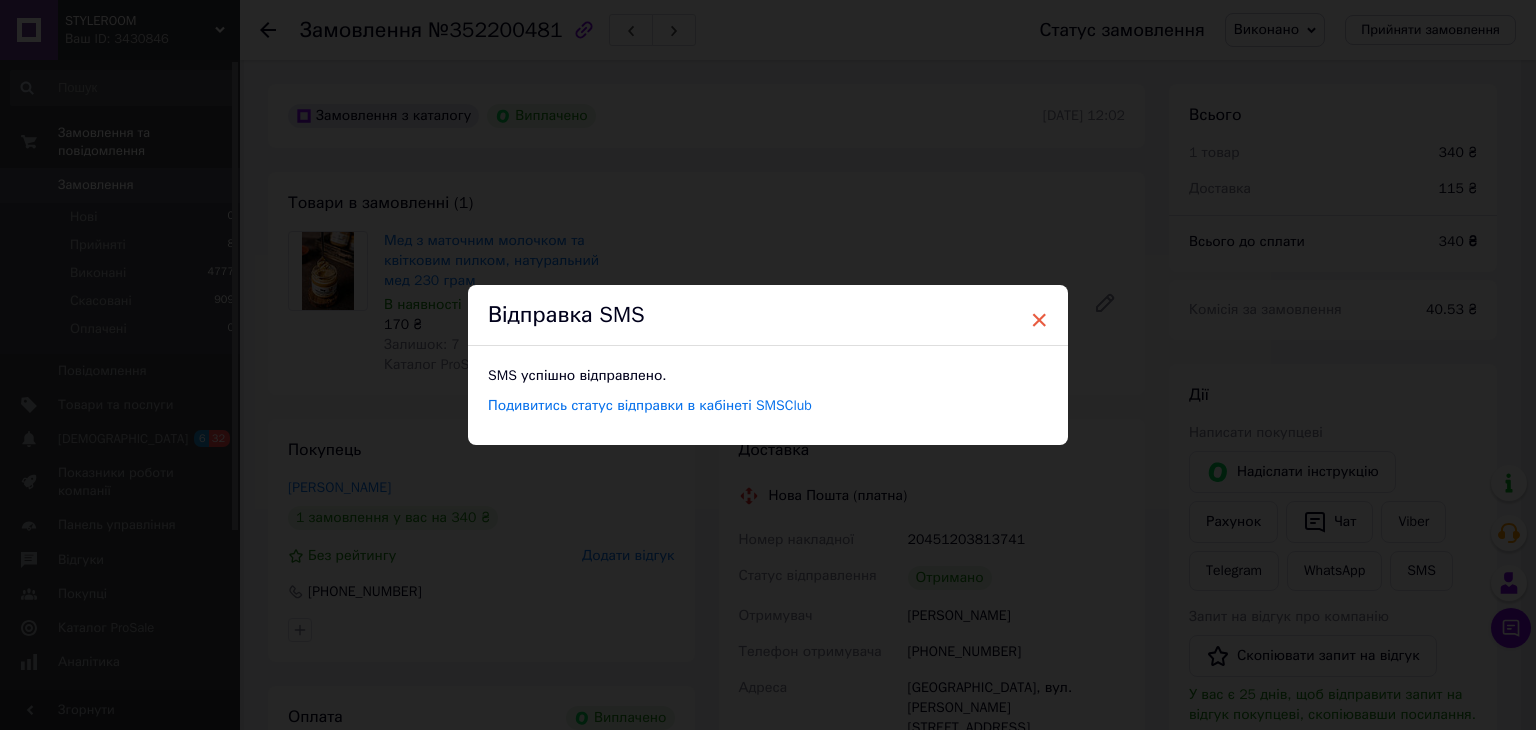 click on "×" at bounding box center [1039, 320] 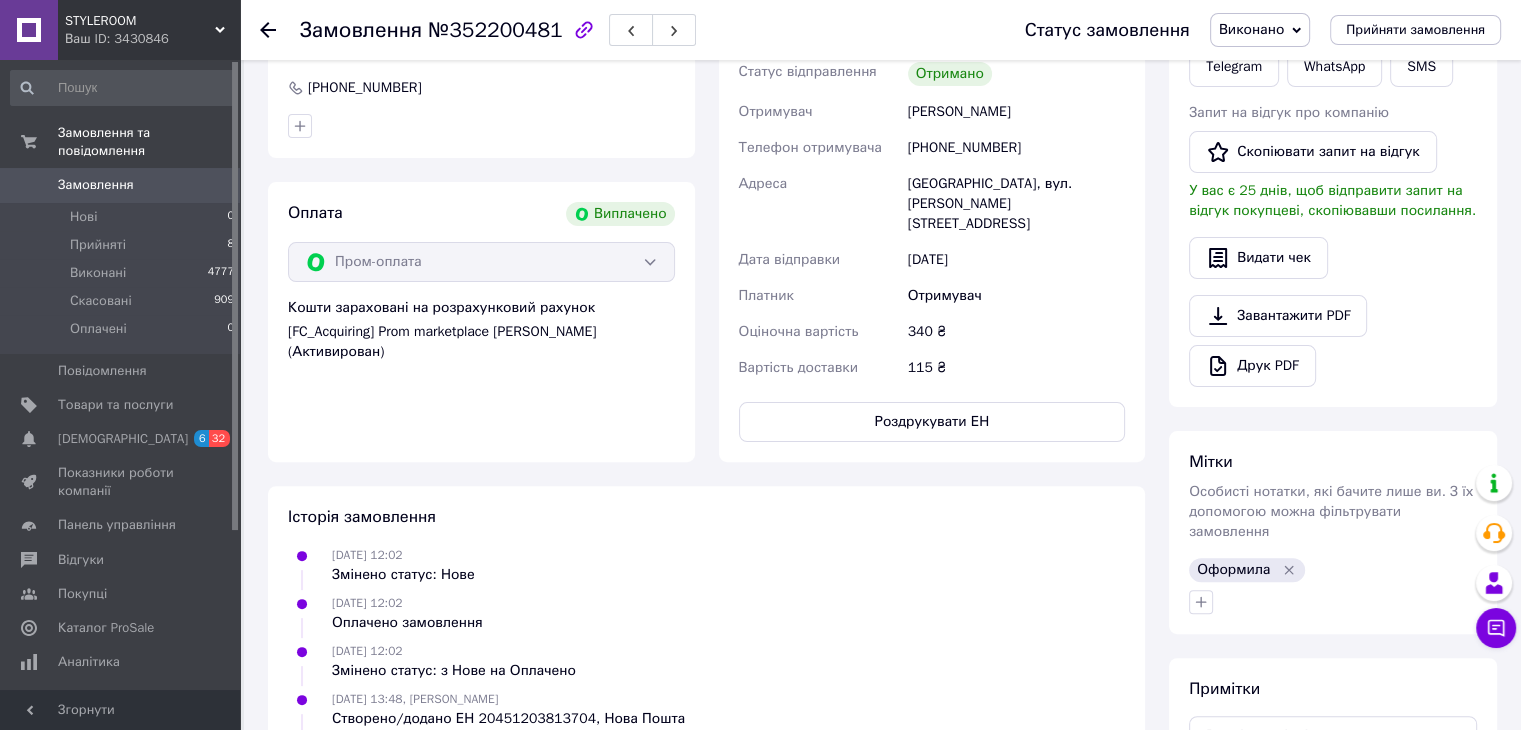 scroll, scrollTop: 600, scrollLeft: 0, axis: vertical 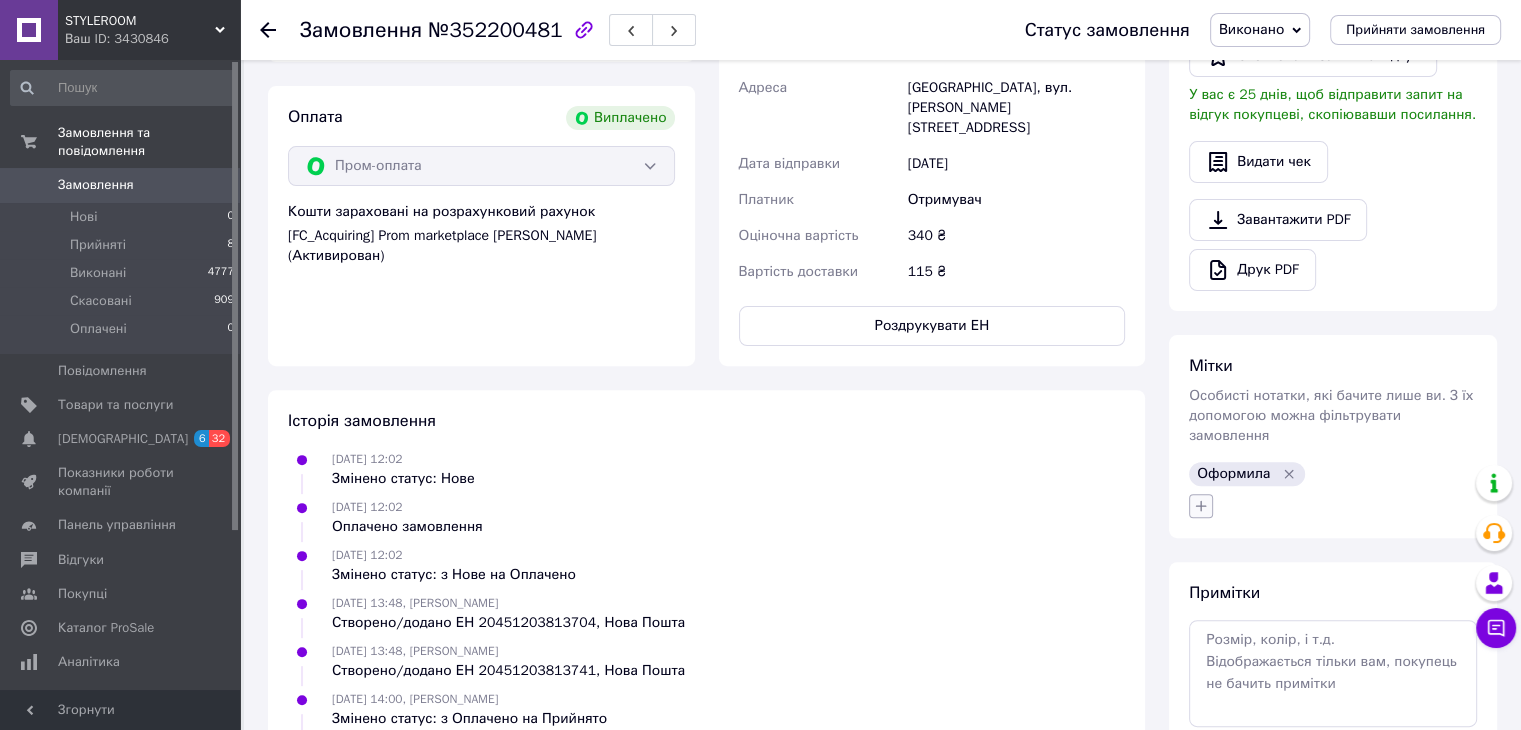 click 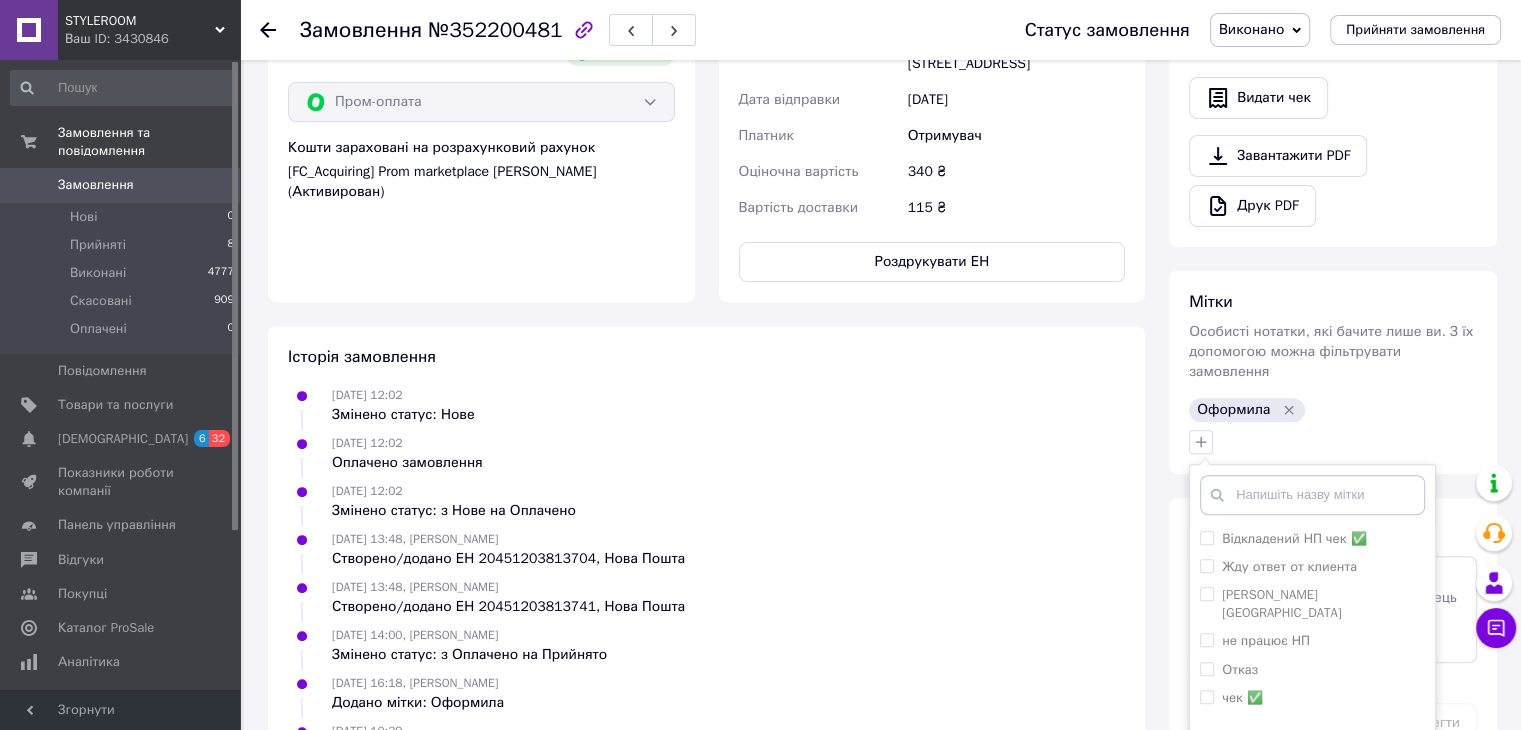 scroll, scrollTop: 900, scrollLeft: 0, axis: vertical 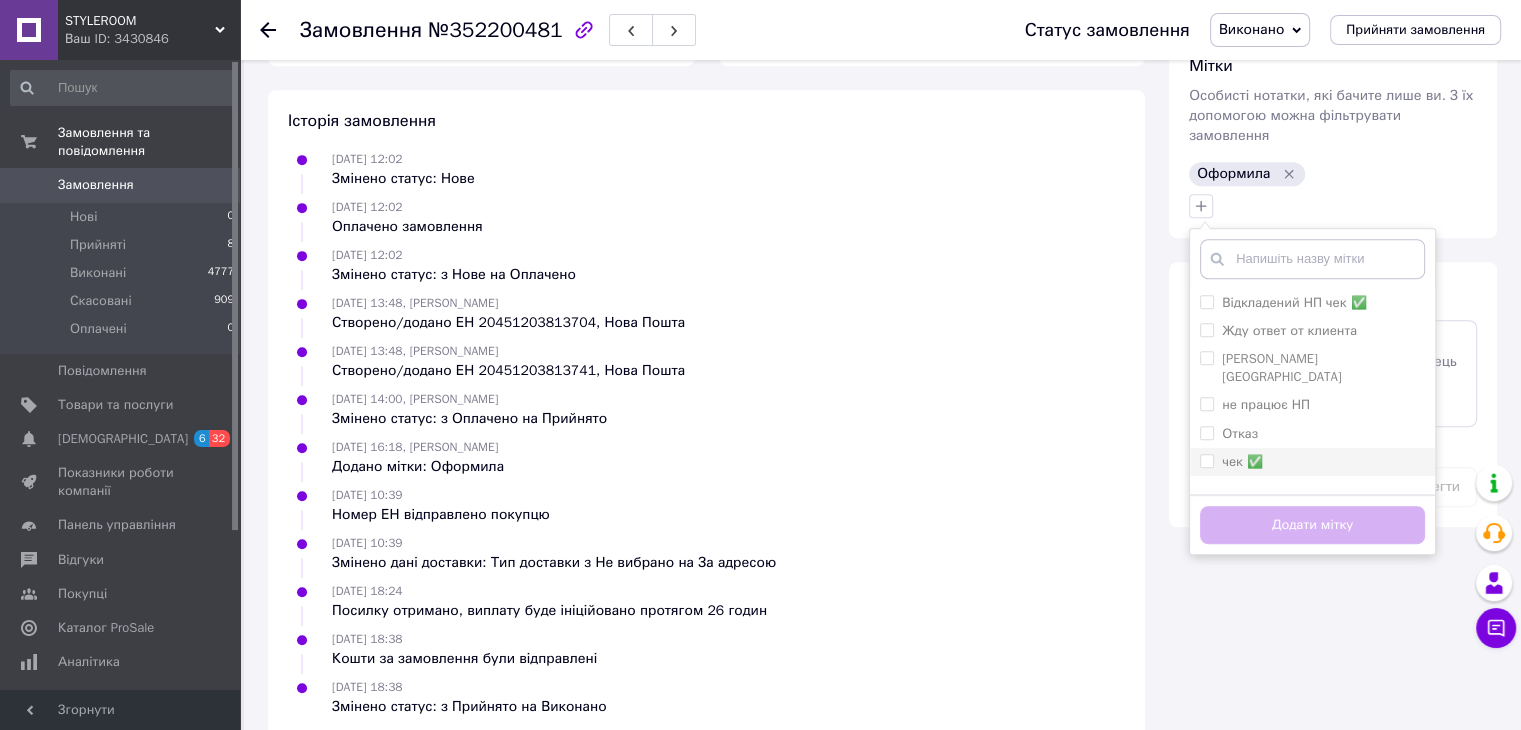 click at bounding box center [1207, 461] 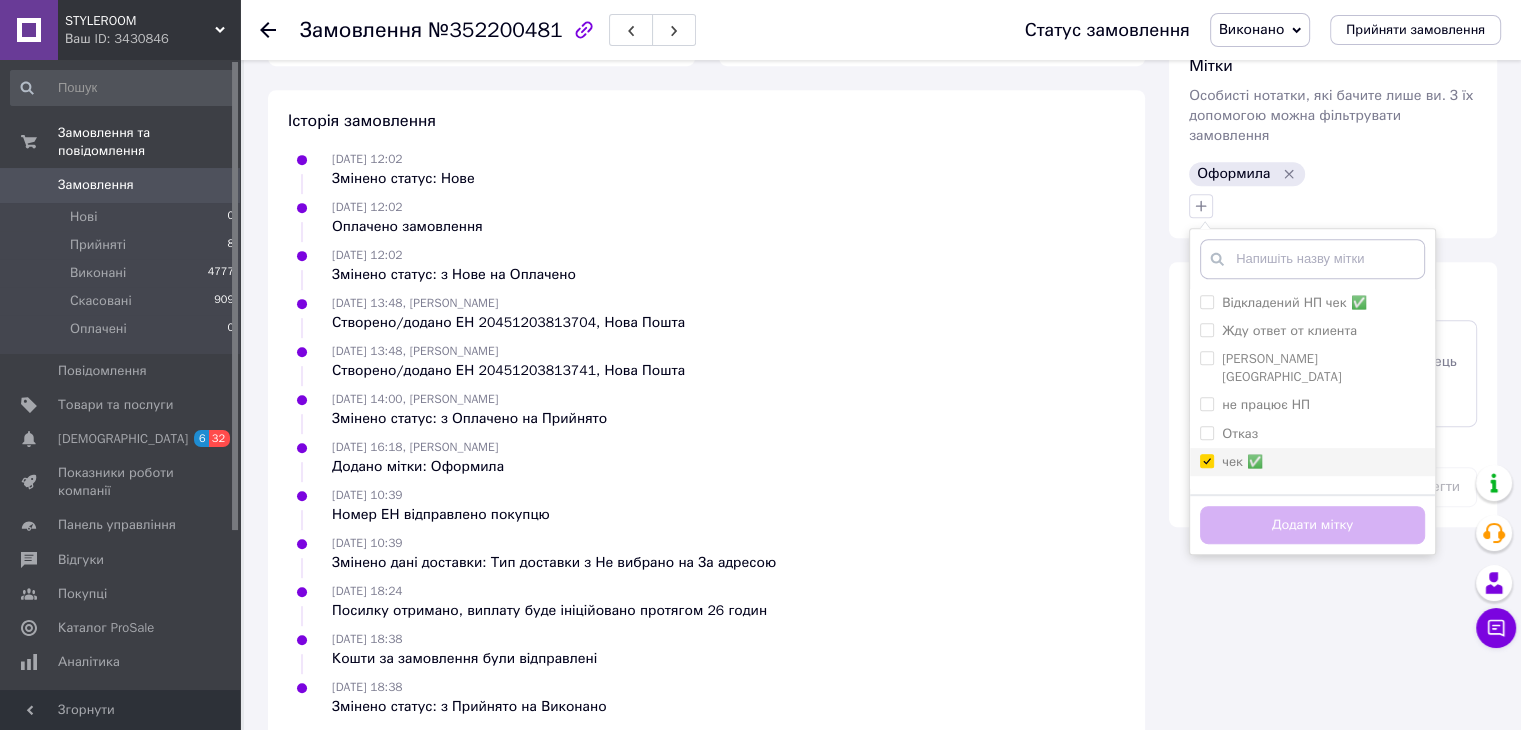 click on "чек ✅" at bounding box center (1206, 460) 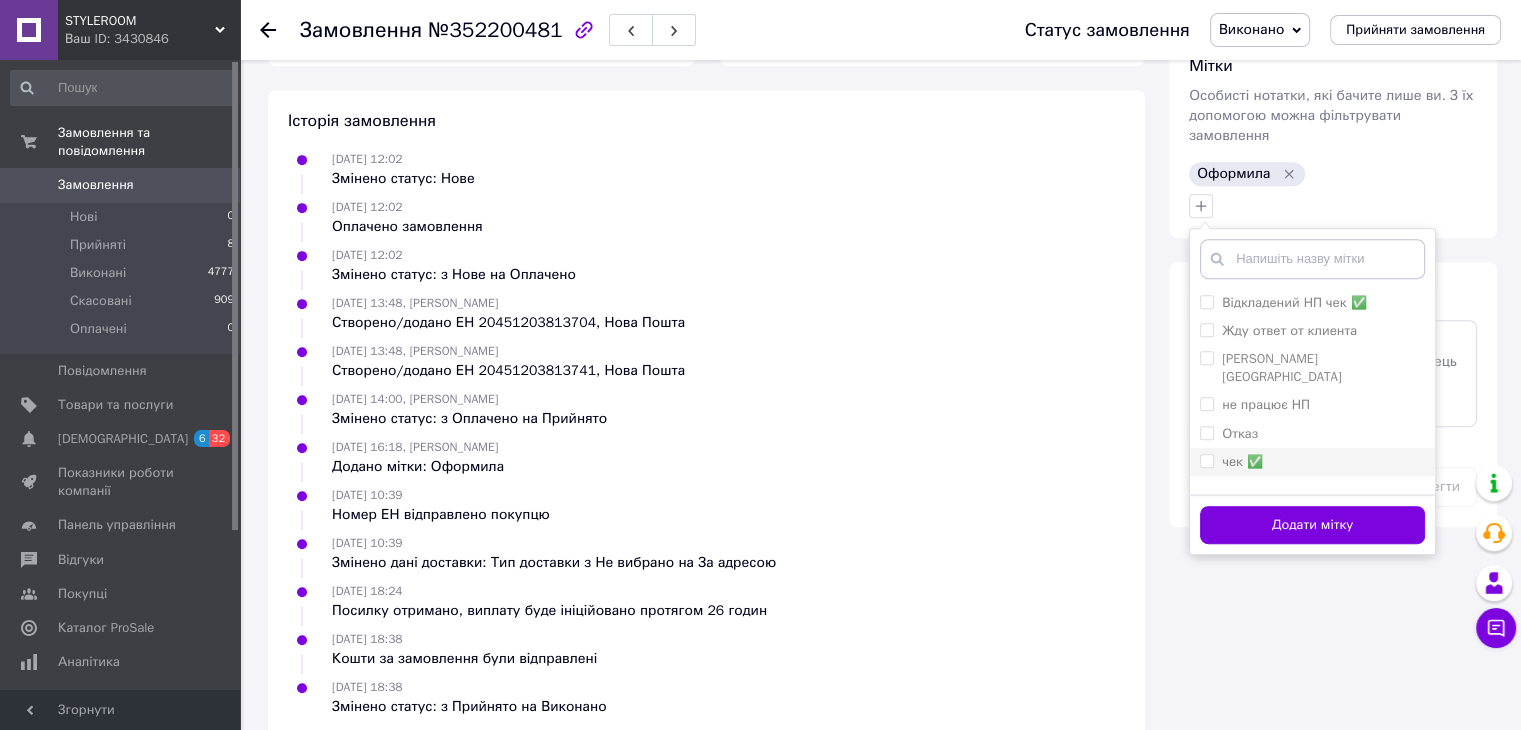click on "чек ✅" at bounding box center (1206, 460) 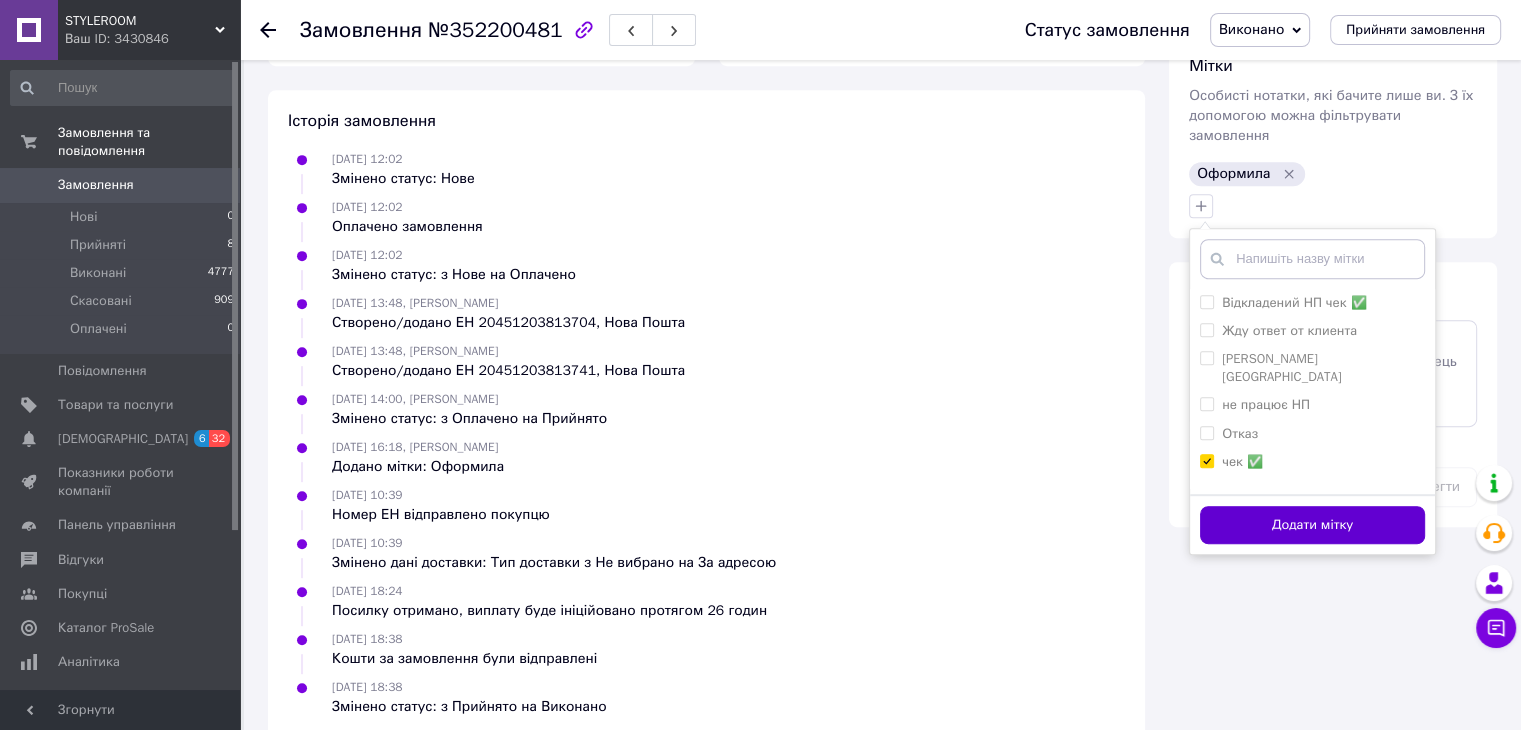 click on "Додати мітку" at bounding box center (1312, 525) 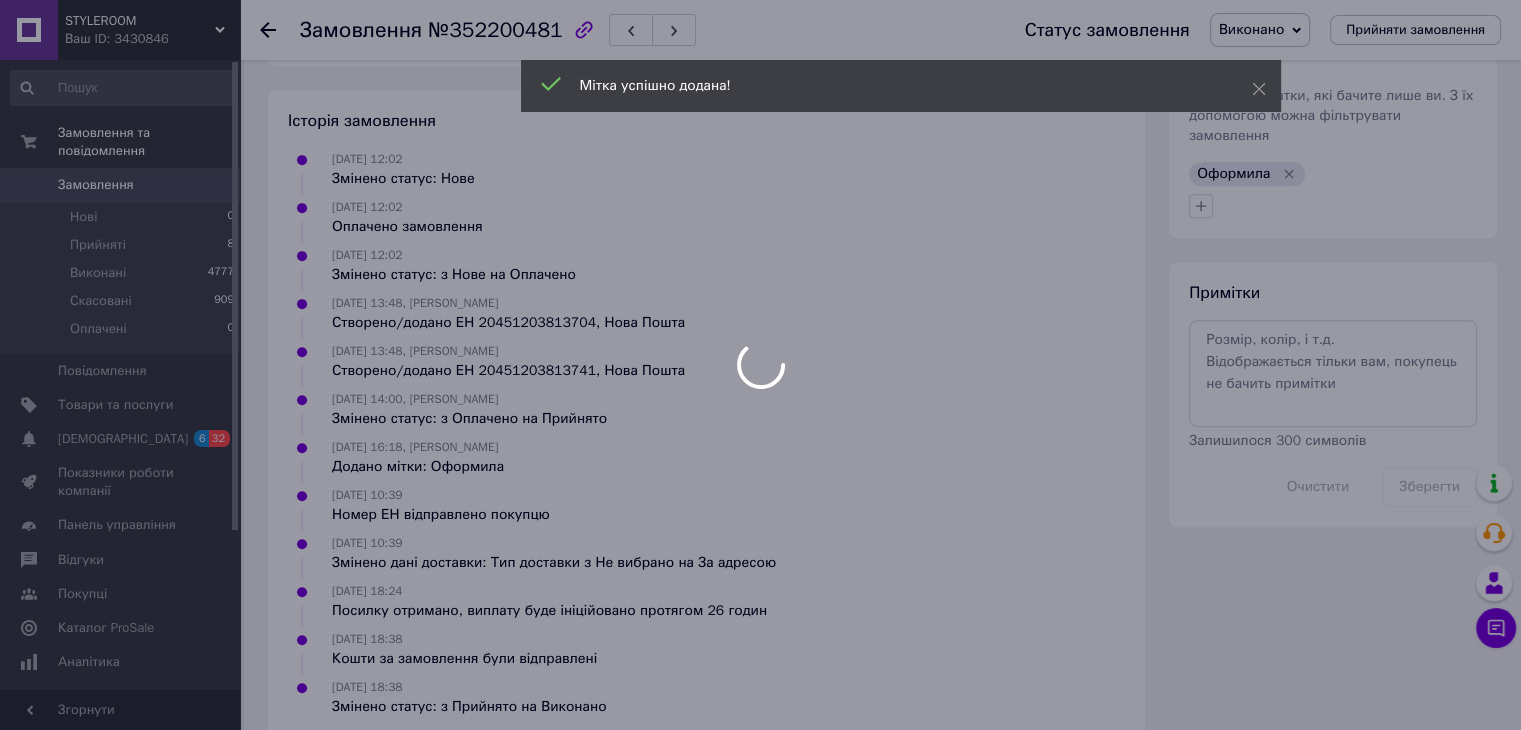 scroll, scrollTop: 68, scrollLeft: 0, axis: vertical 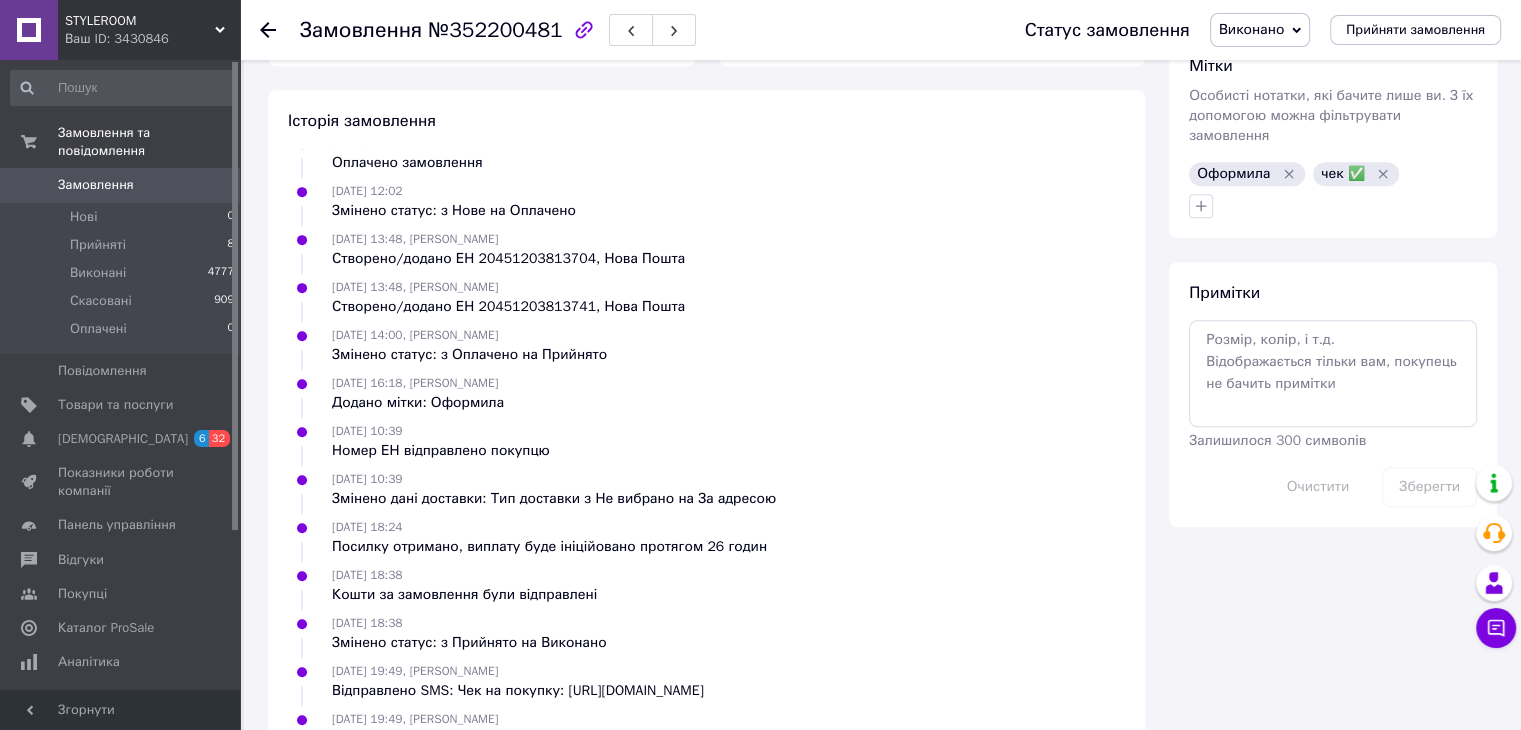 click 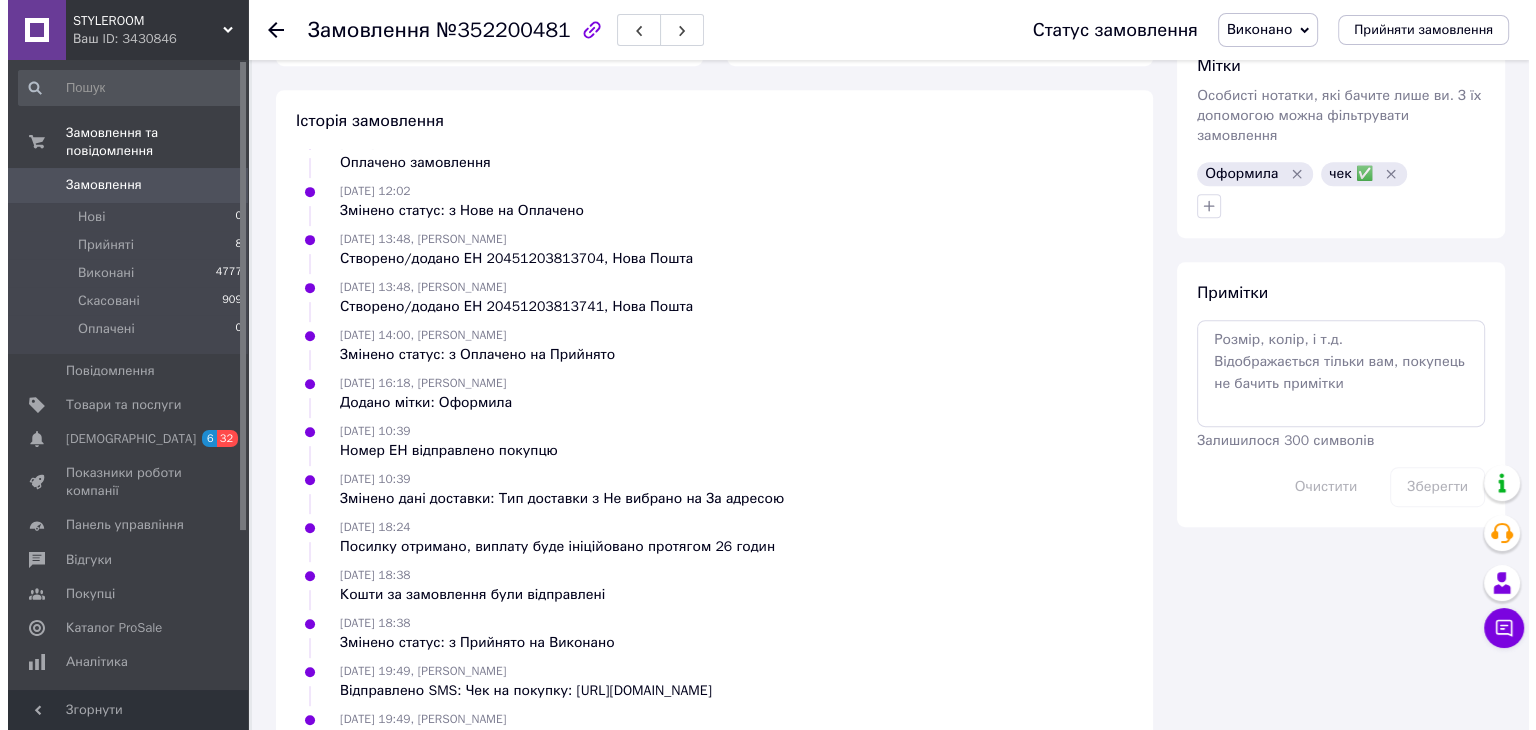scroll, scrollTop: 0, scrollLeft: 0, axis: both 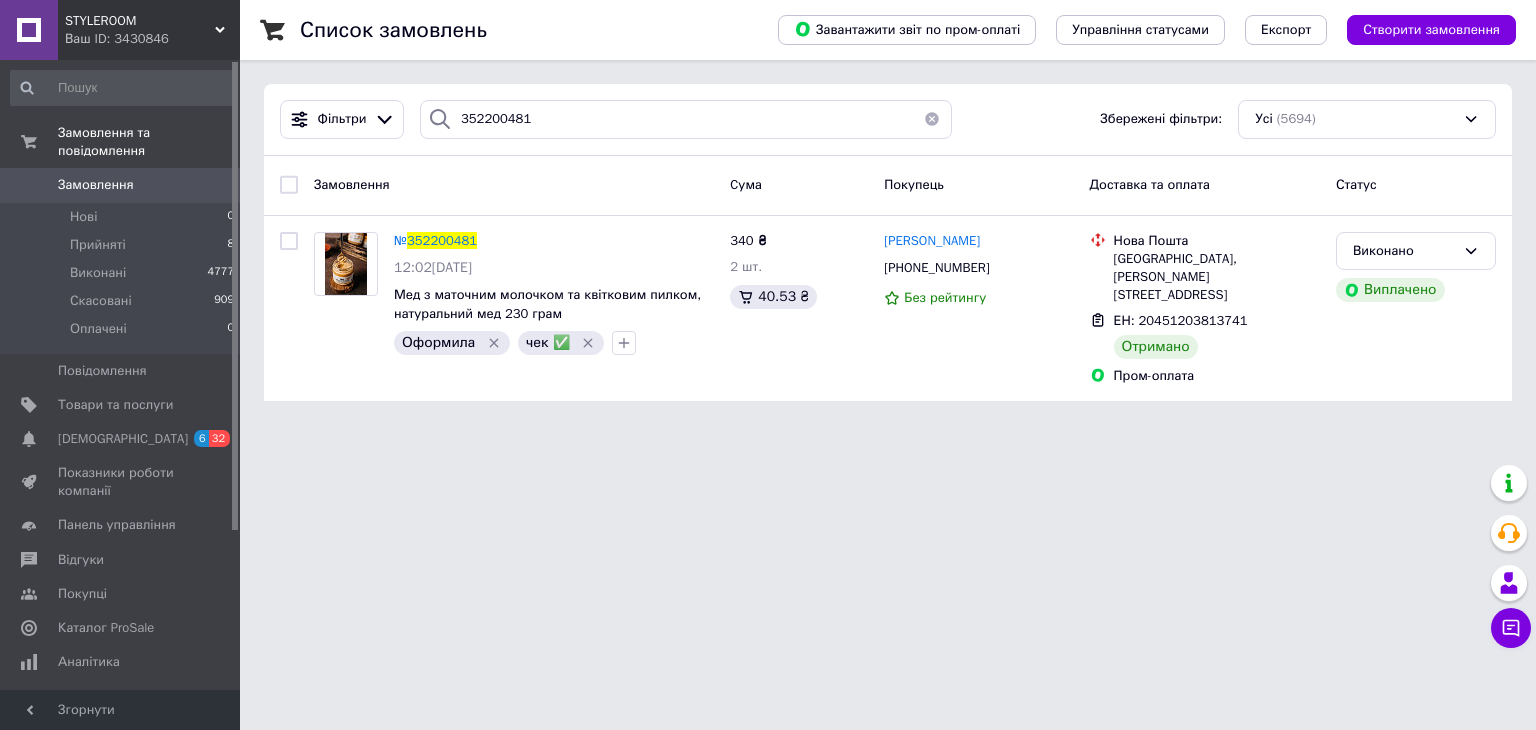 click at bounding box center (932, 119) 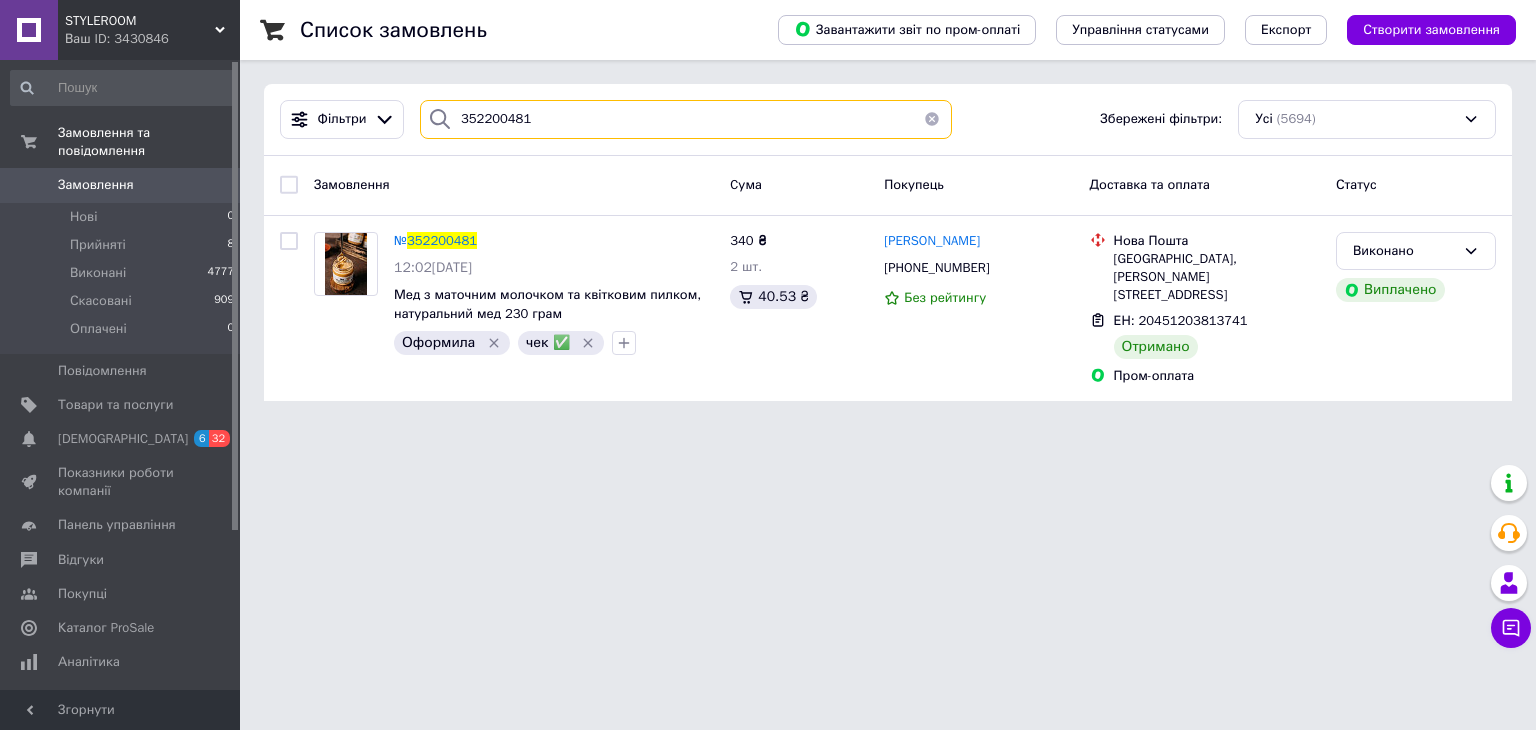 type 